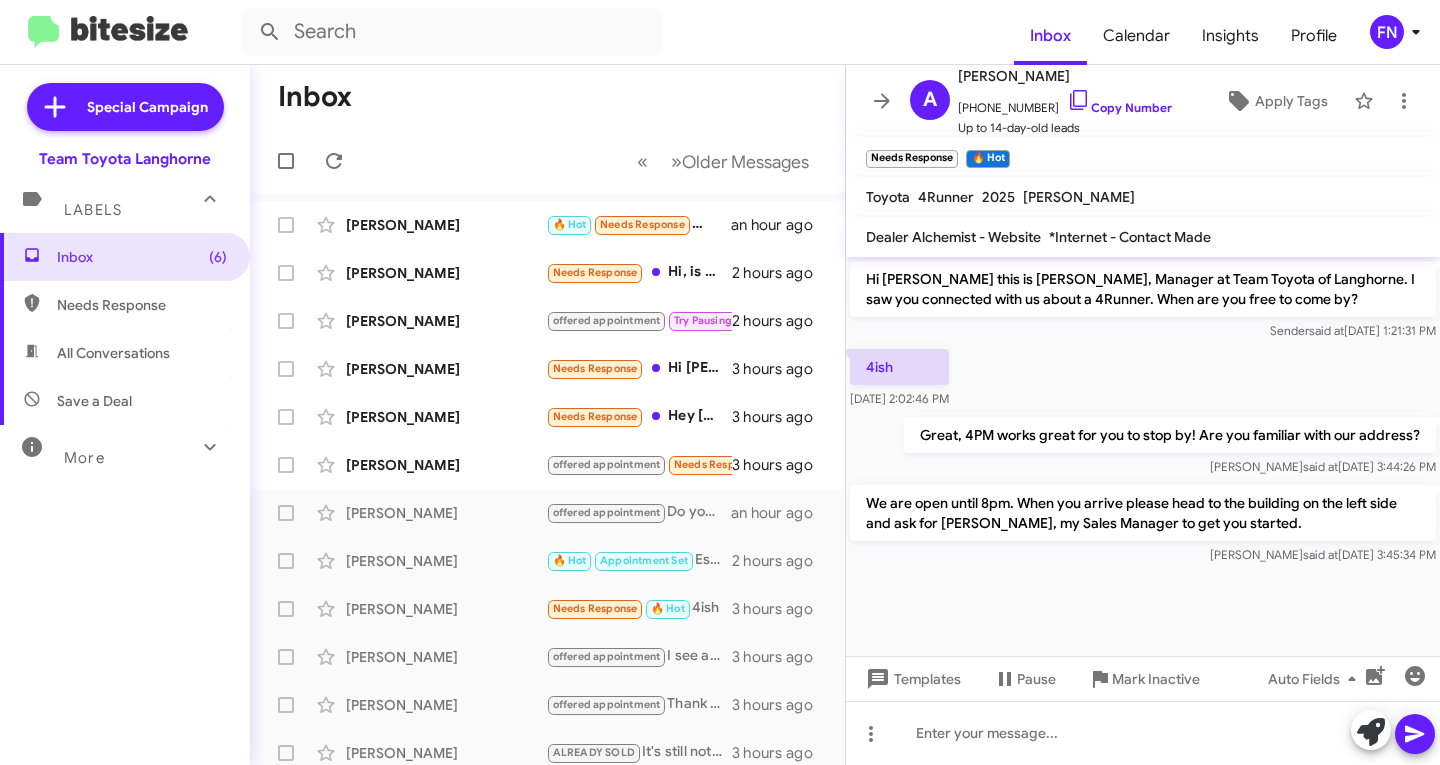 scroll, scrollTop: 0, scrollLeft: 0, axis: both 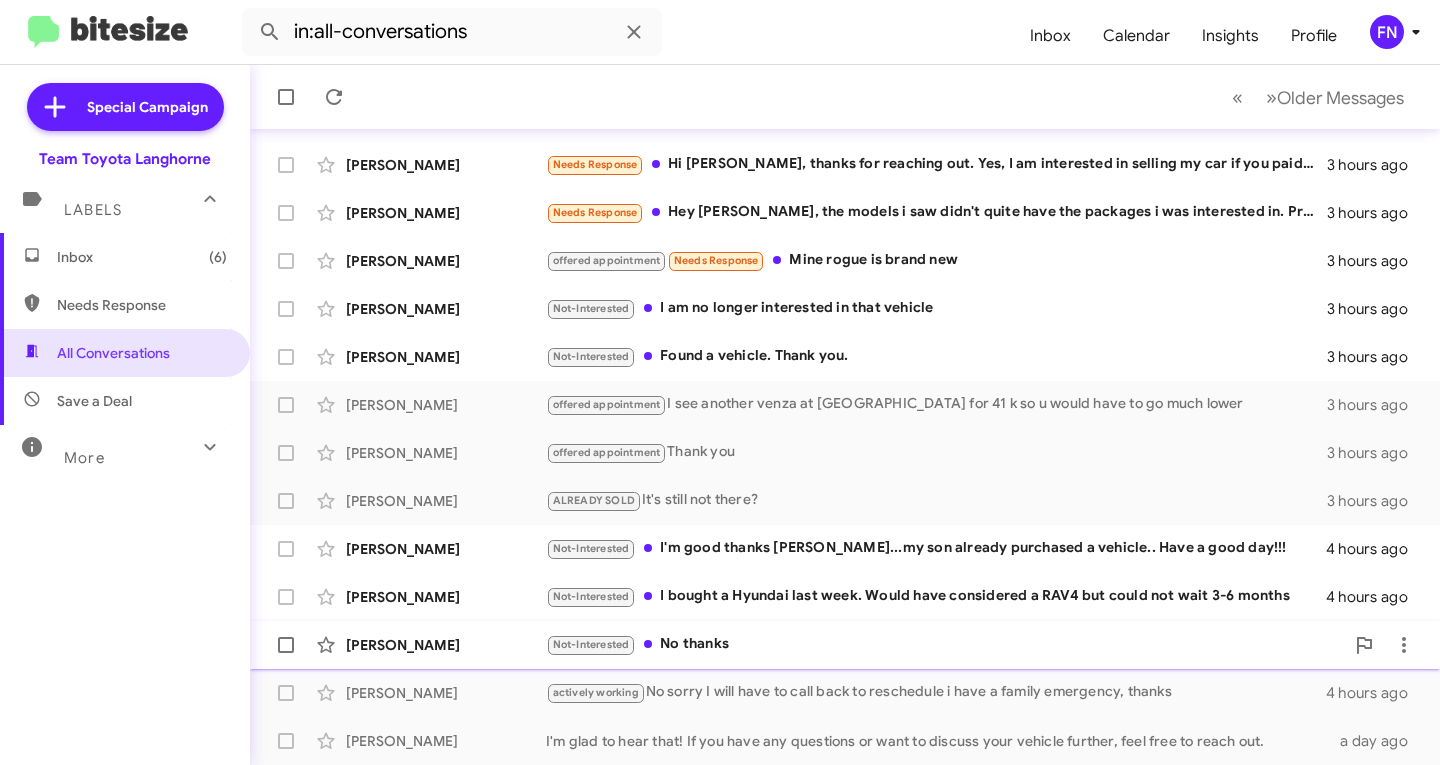 click on "[PERSON_NAME]" 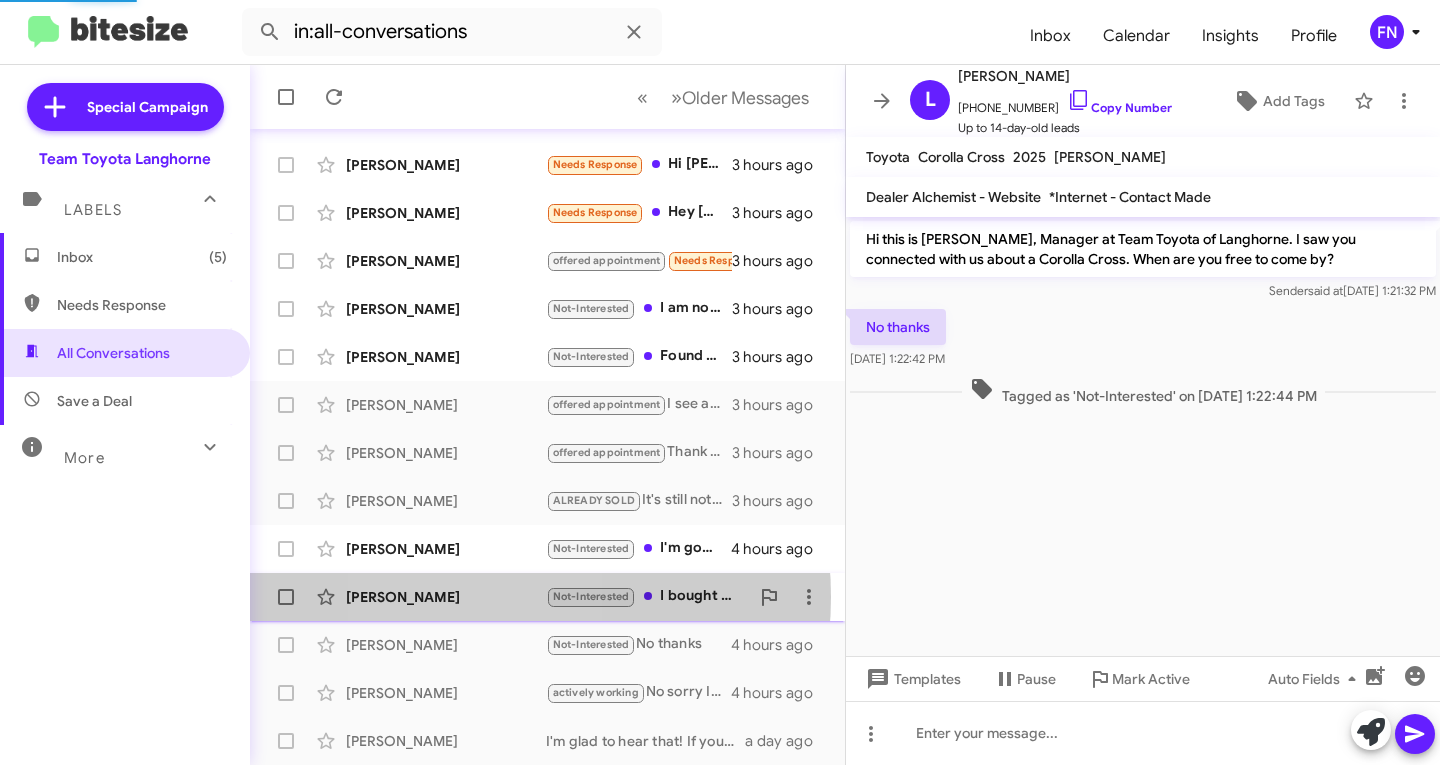 click on "[PERSON_NAME]" 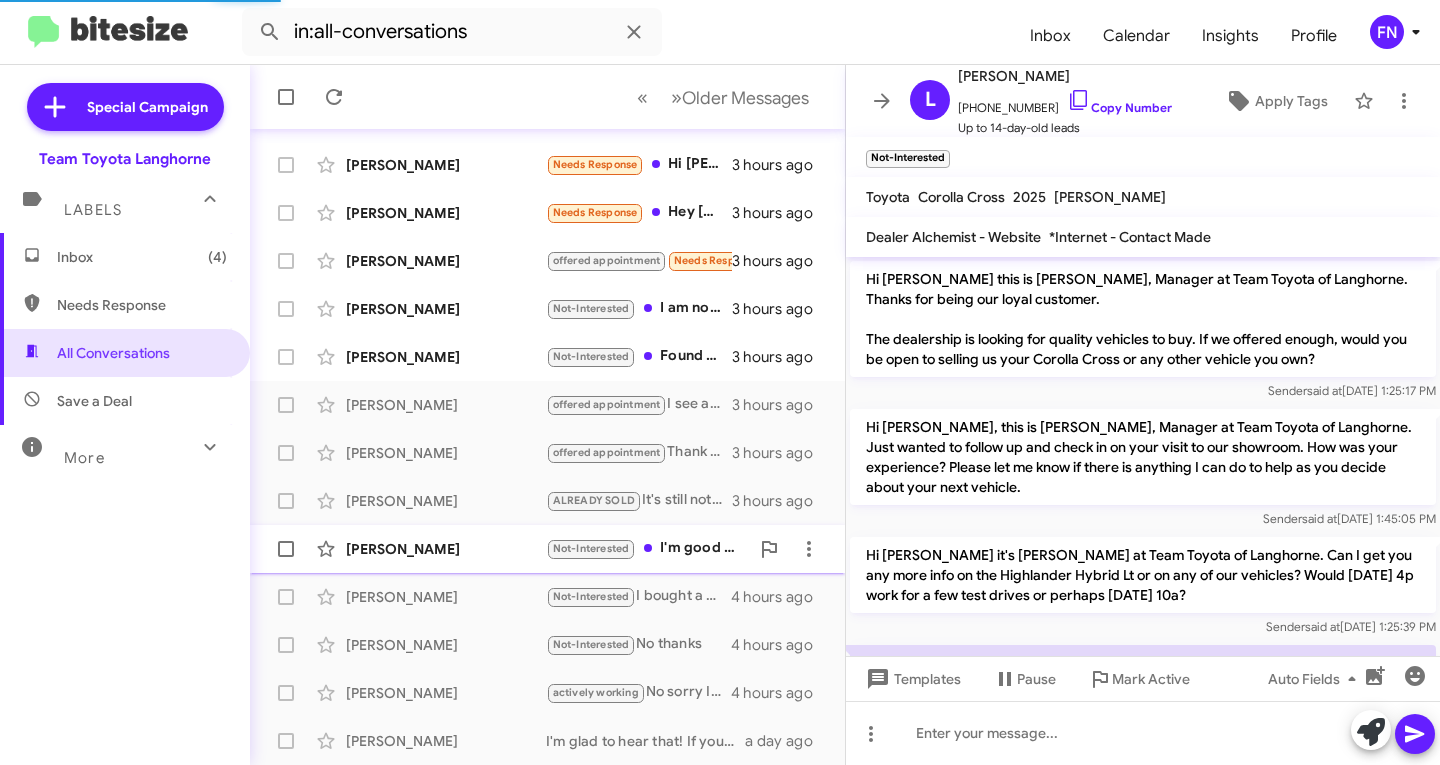 scroll, scrollTop: 135, scrollLeft: 0, axis: vertical 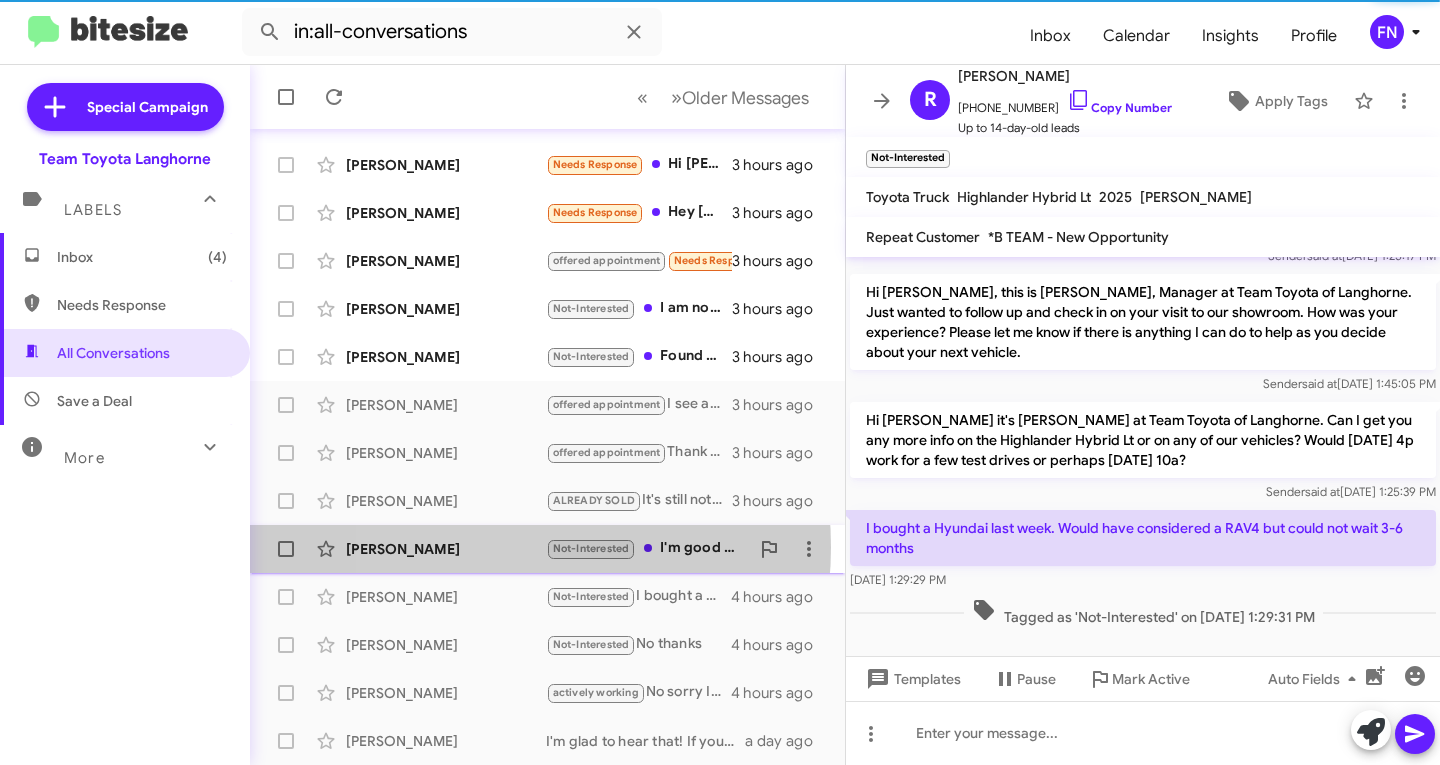 click on "[PERSON_NAME]" 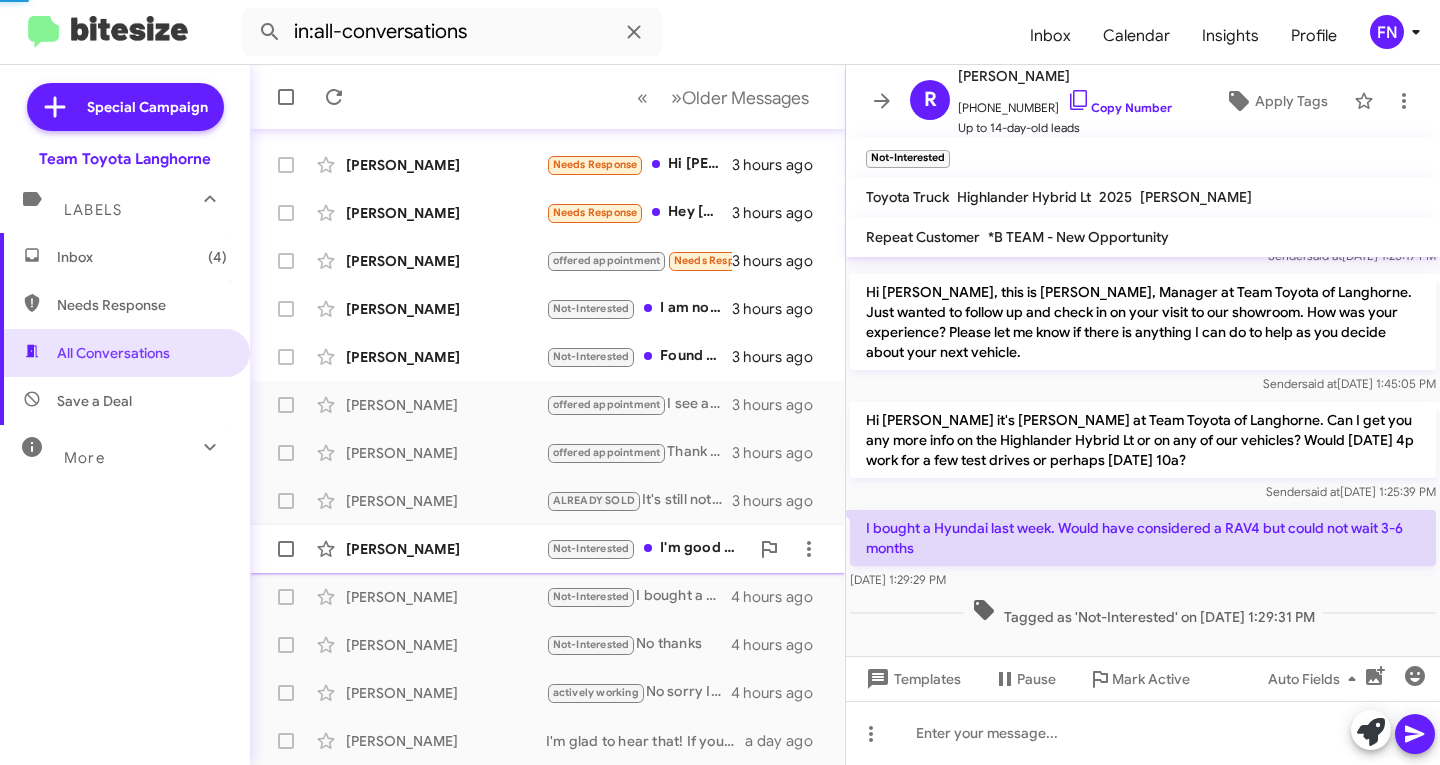 scroll, scrollTop: 0, scrollLeft: 0, axis: both 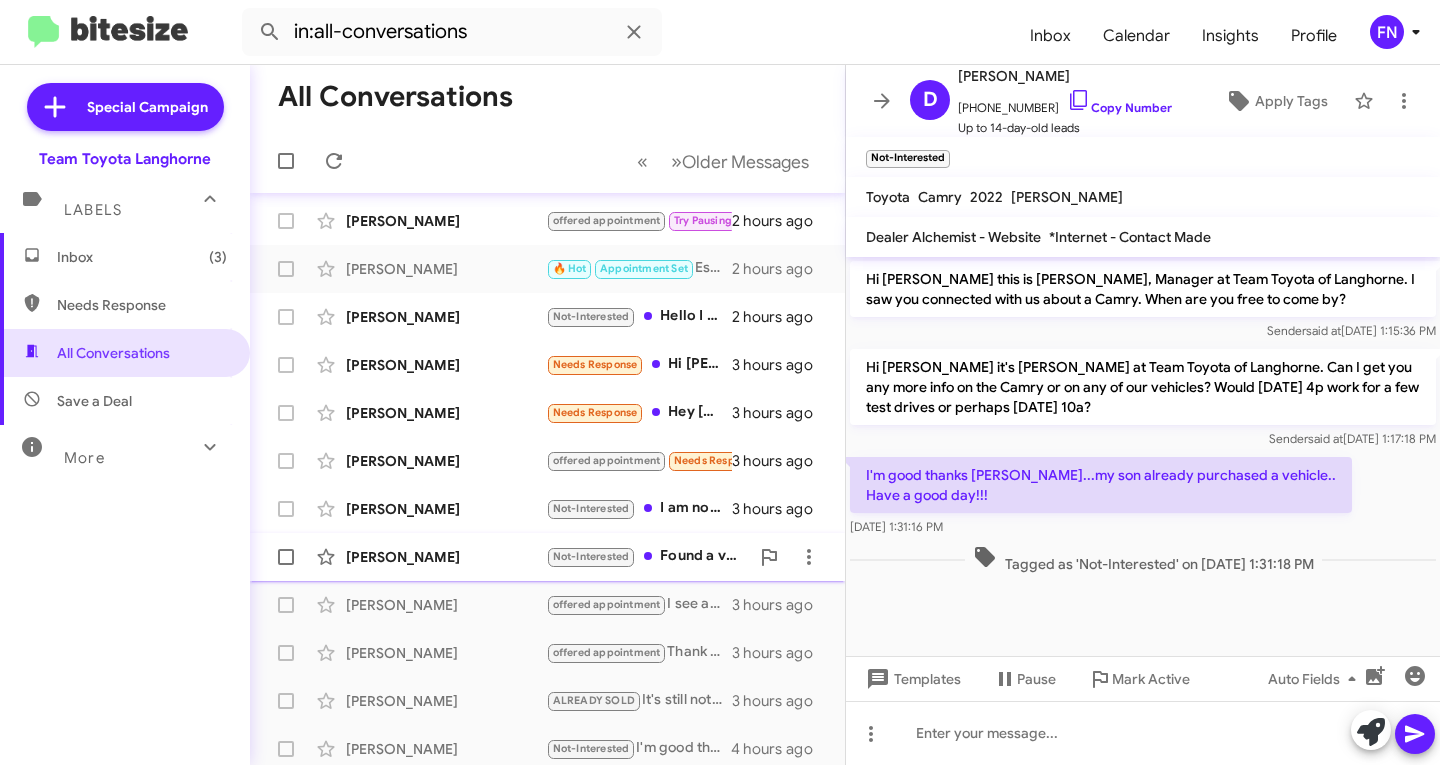 click on "[PERSON_NAME]" 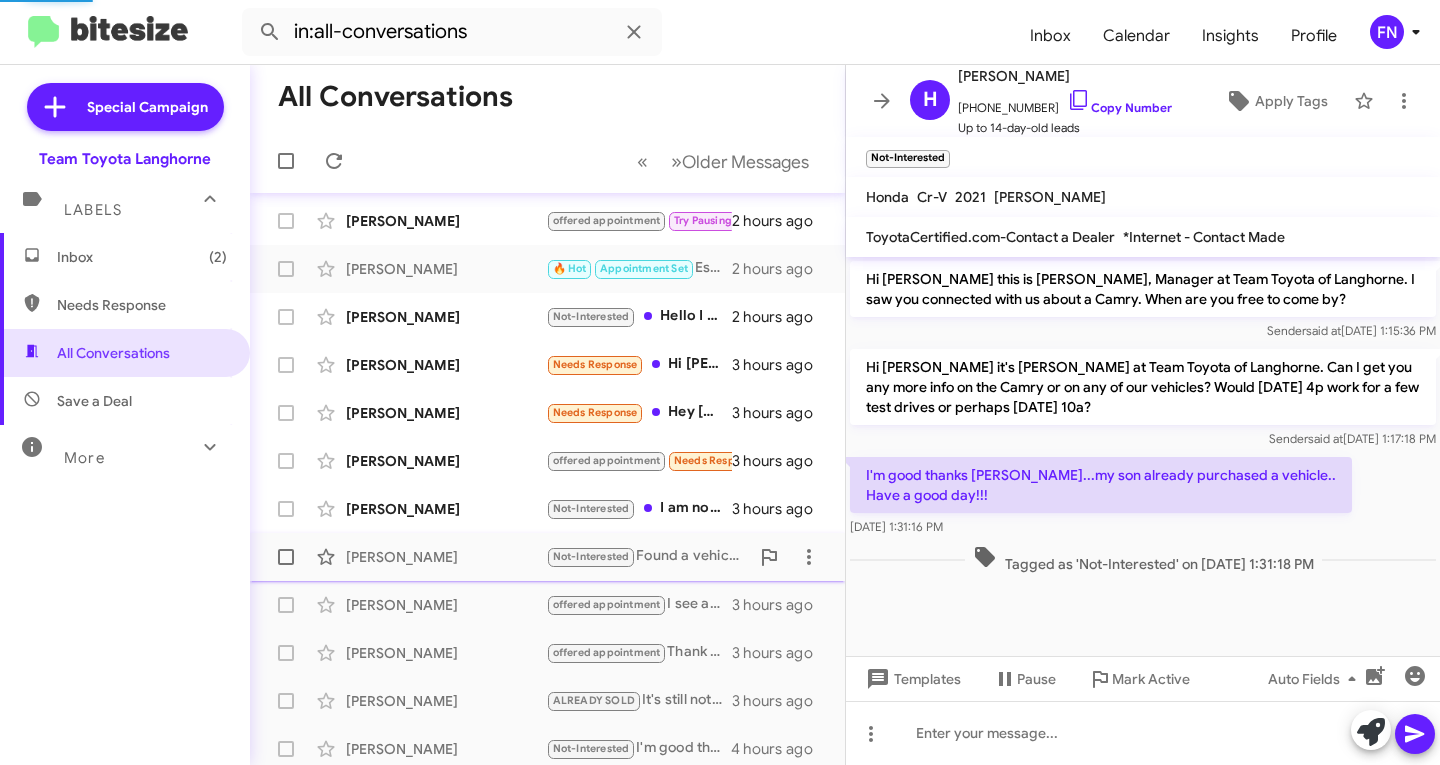 scroll, scrollTop: 37, scrollLeft: 0, axis: vertical 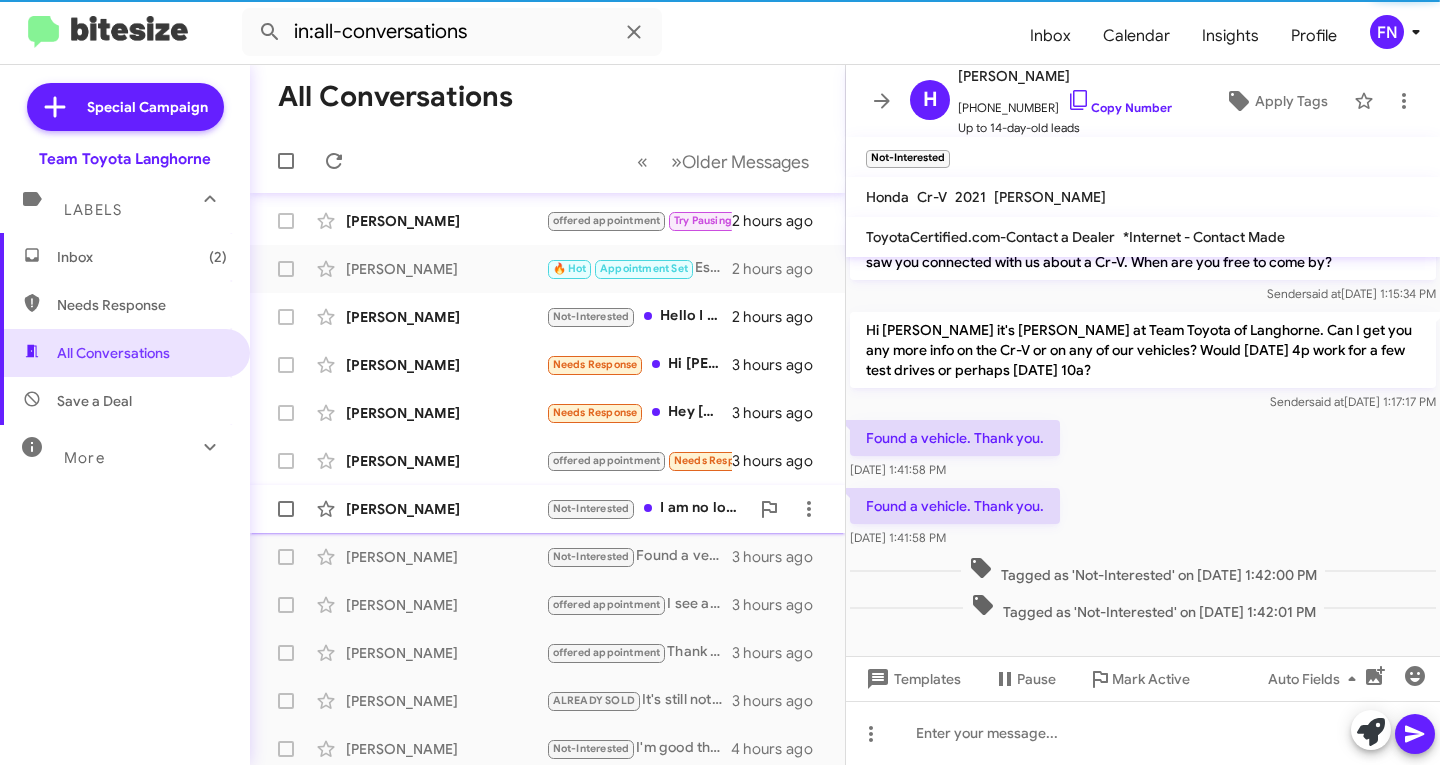 click on "[PERSON_NAME]  Not-Interested   I am no longer interested in that vehicle   3 hours ago" 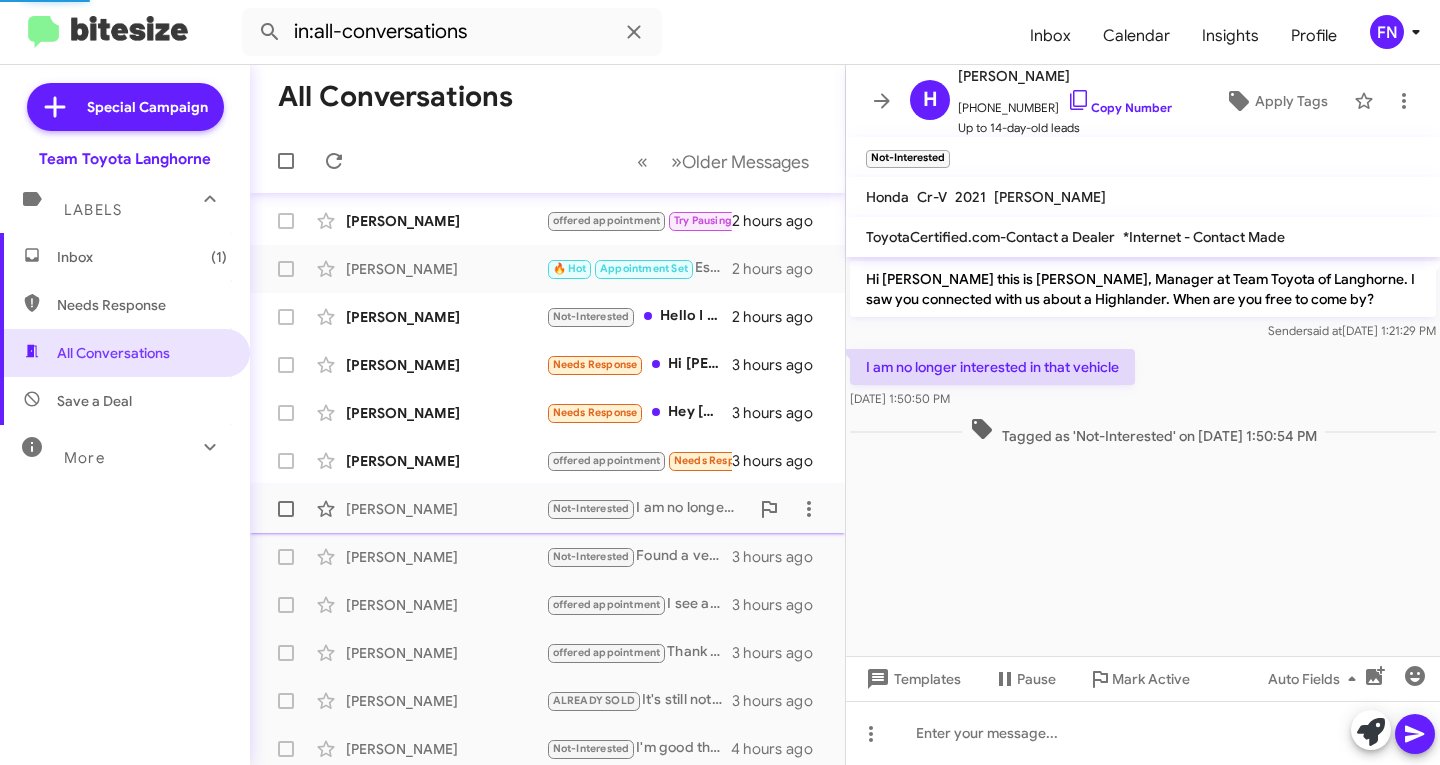 scroll, scrollTop: 0, scrollLeft: 0, axis: both 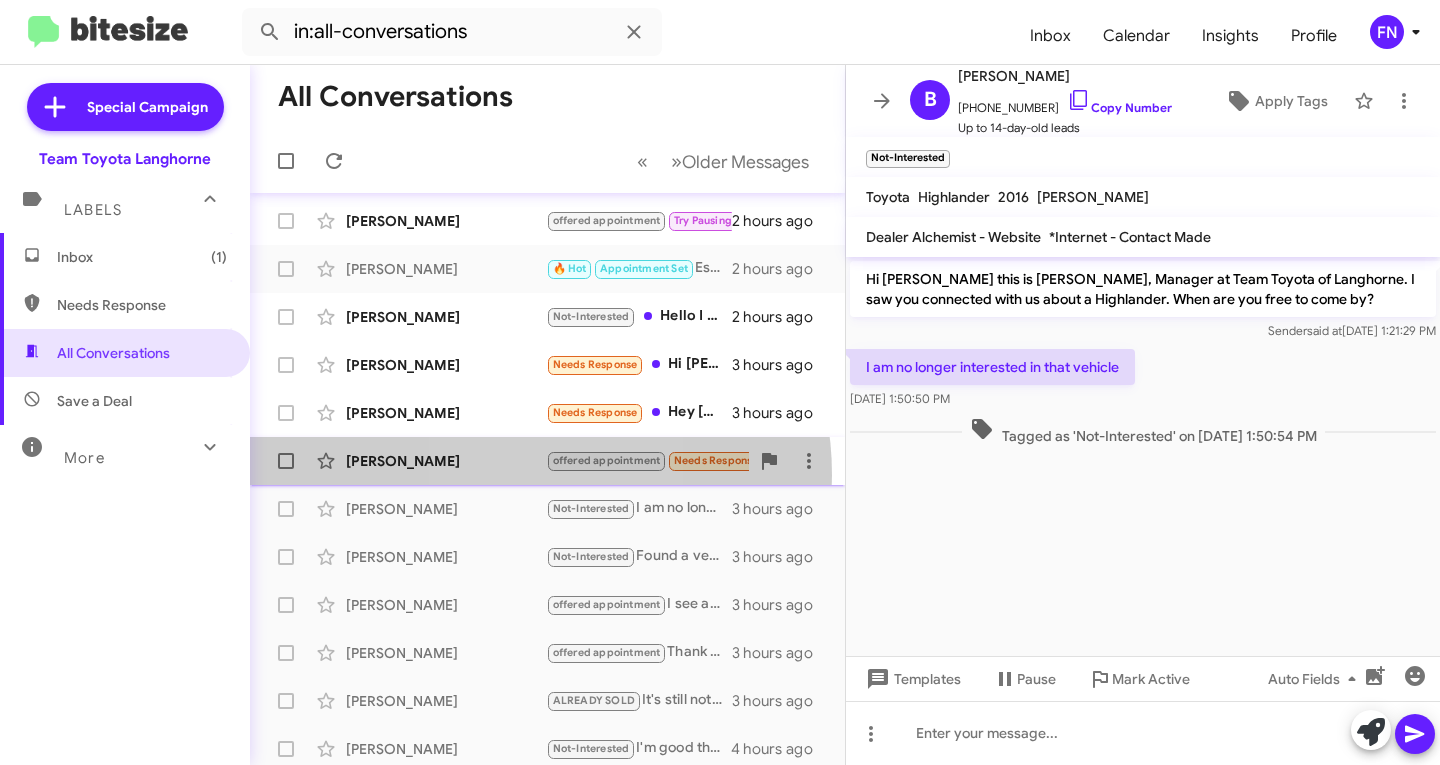 click on "[PERSON_NAME]  offered appointment   Needs Response   Mine rogue is brand new   3 hours ago" 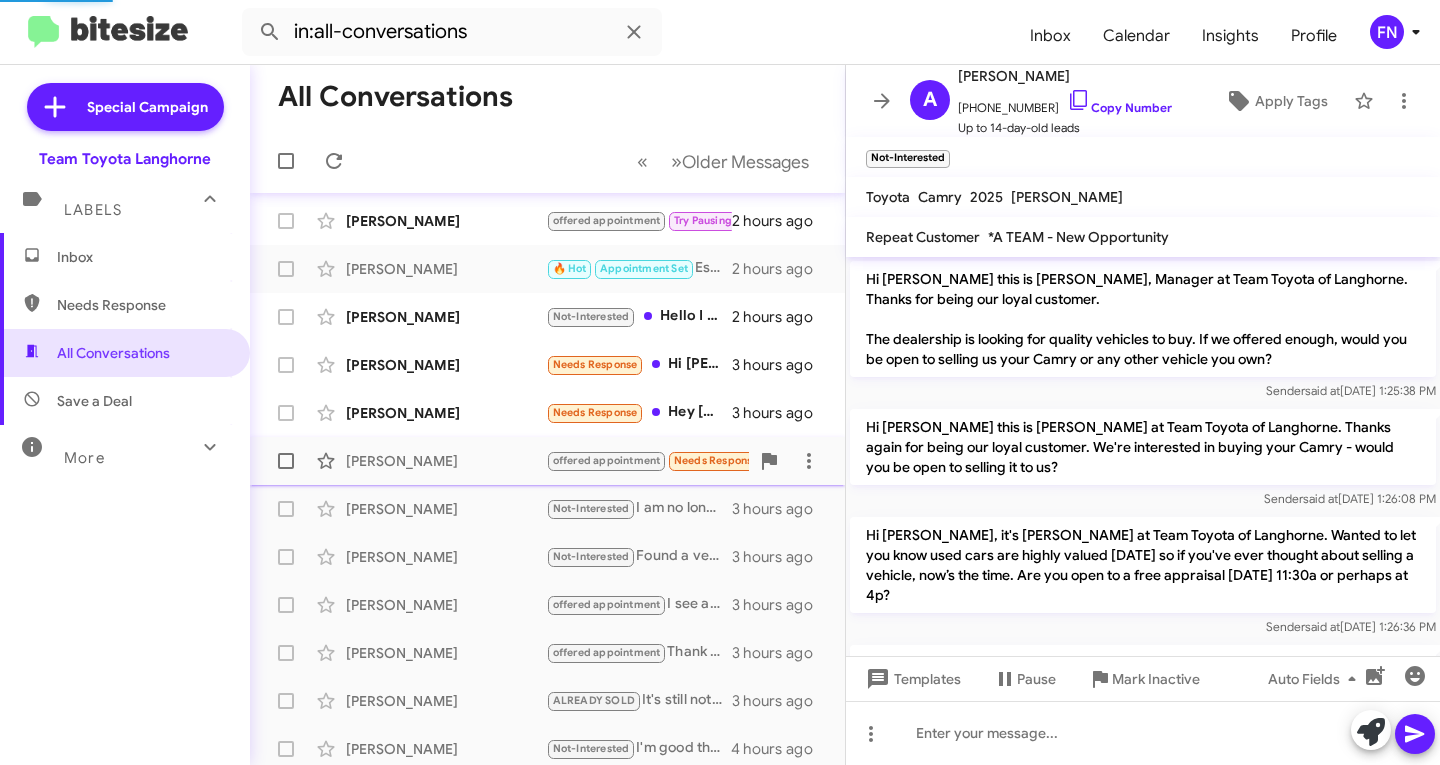 scroll, scrollTop: 600, scrollLeft: 0, axis: vertical 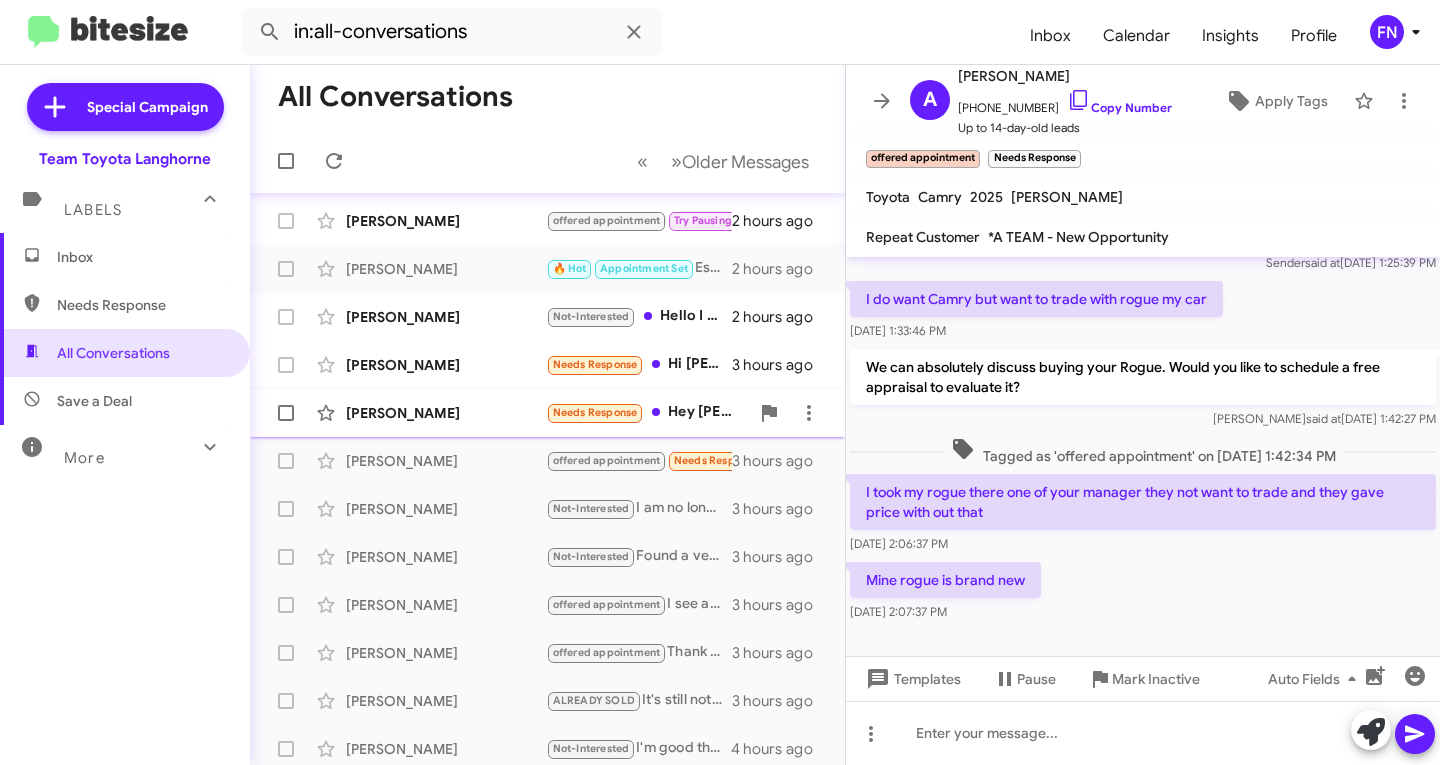 click on "[PERSON_NAME]" 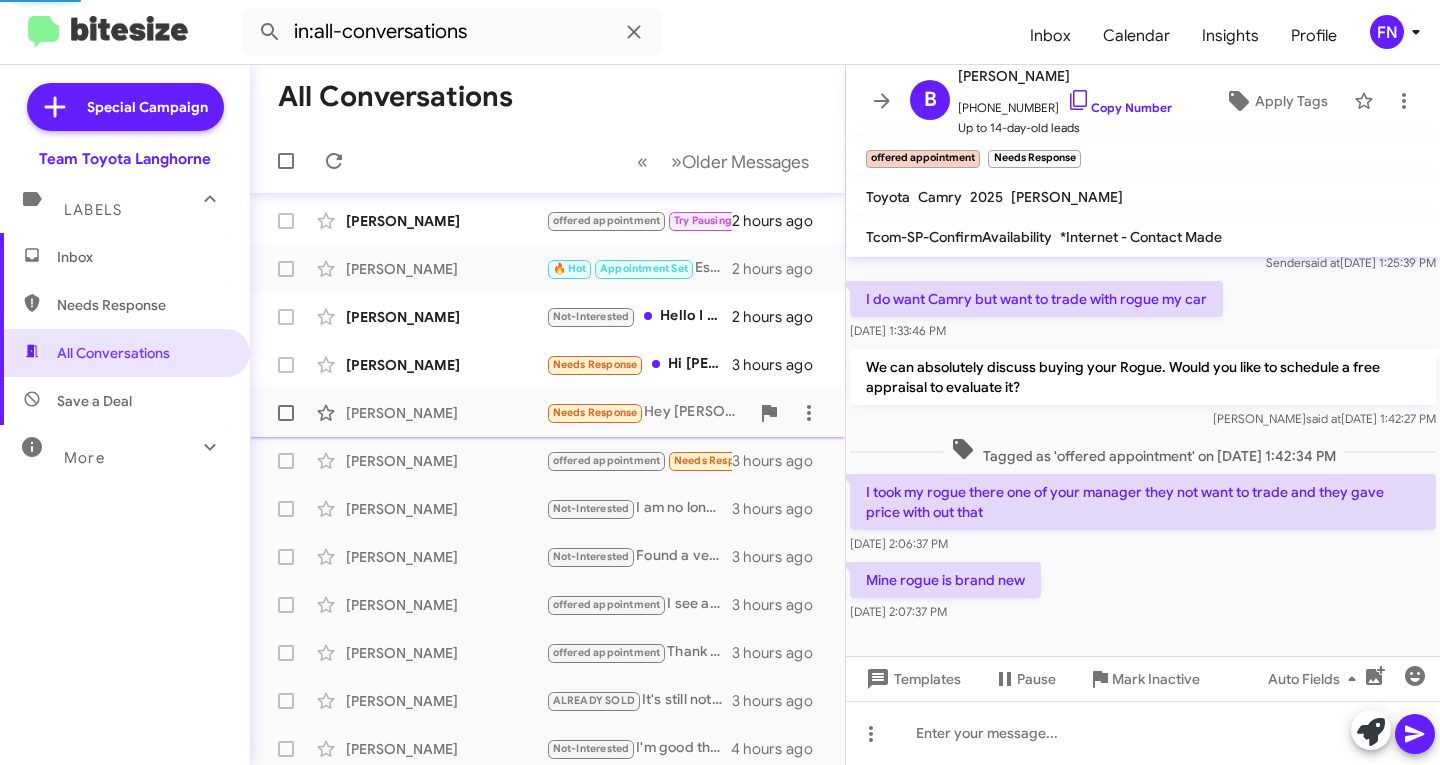 scroll, scrollTop: 0, scrollLeft: 0, axis: both 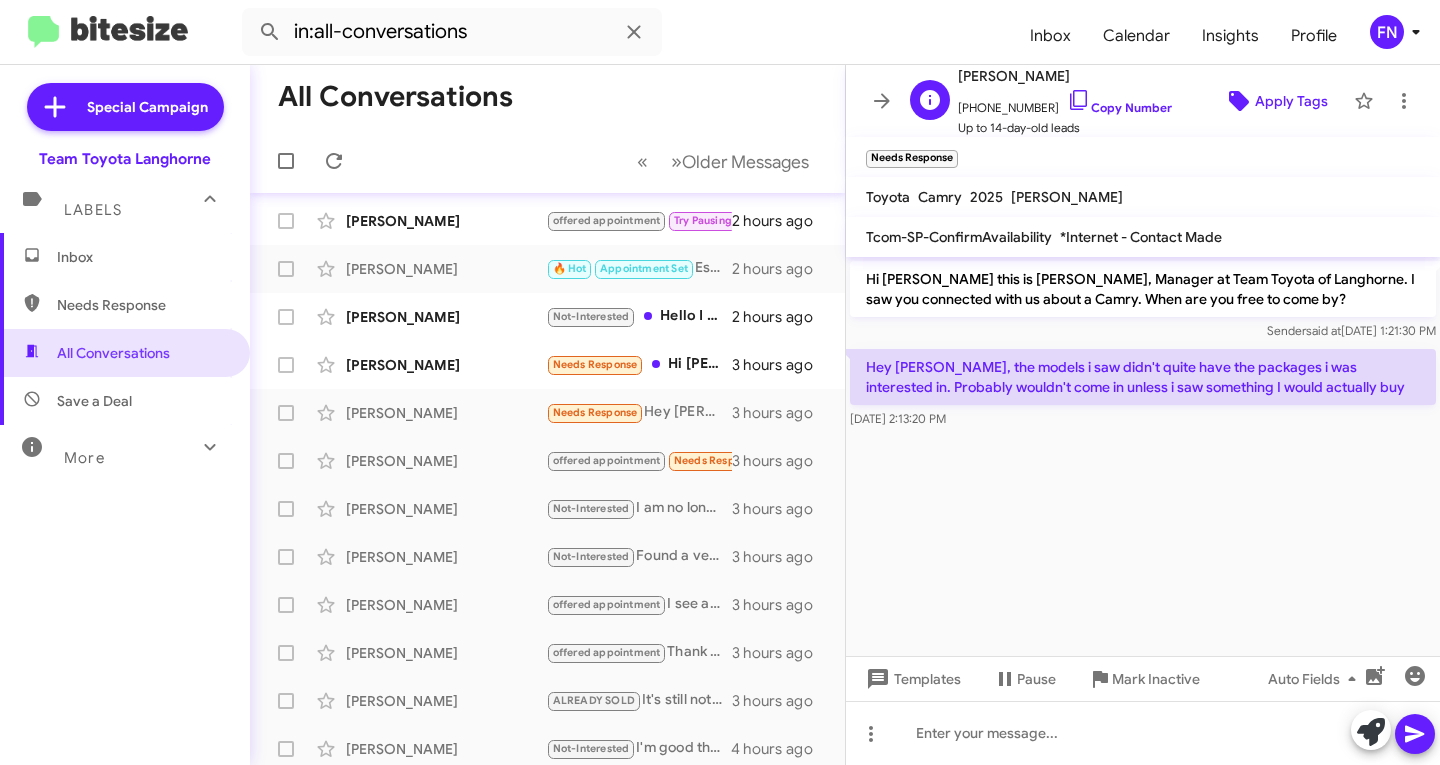 click on "Apply Tags" 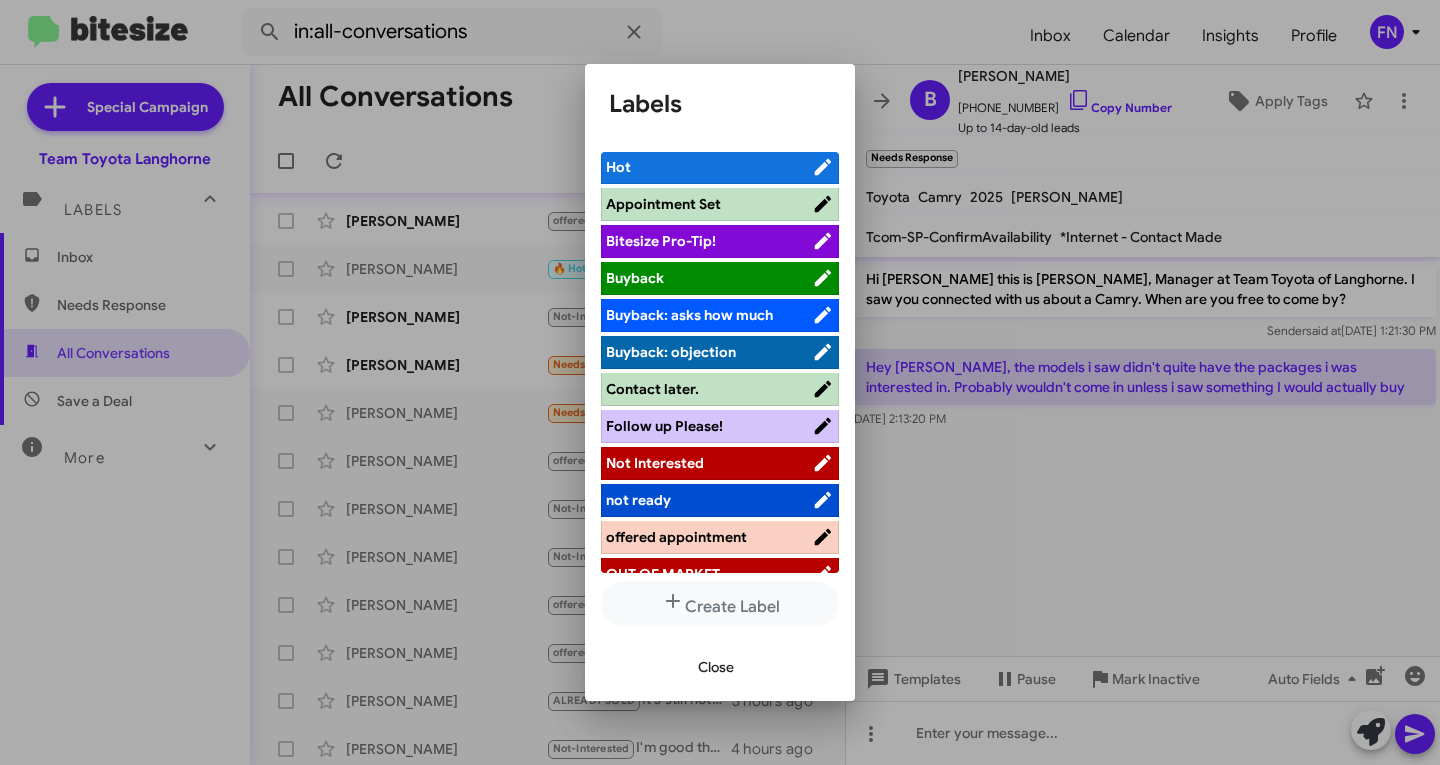 scroll, scrollTop: 283, scrollLeft: 0, axis: vertical 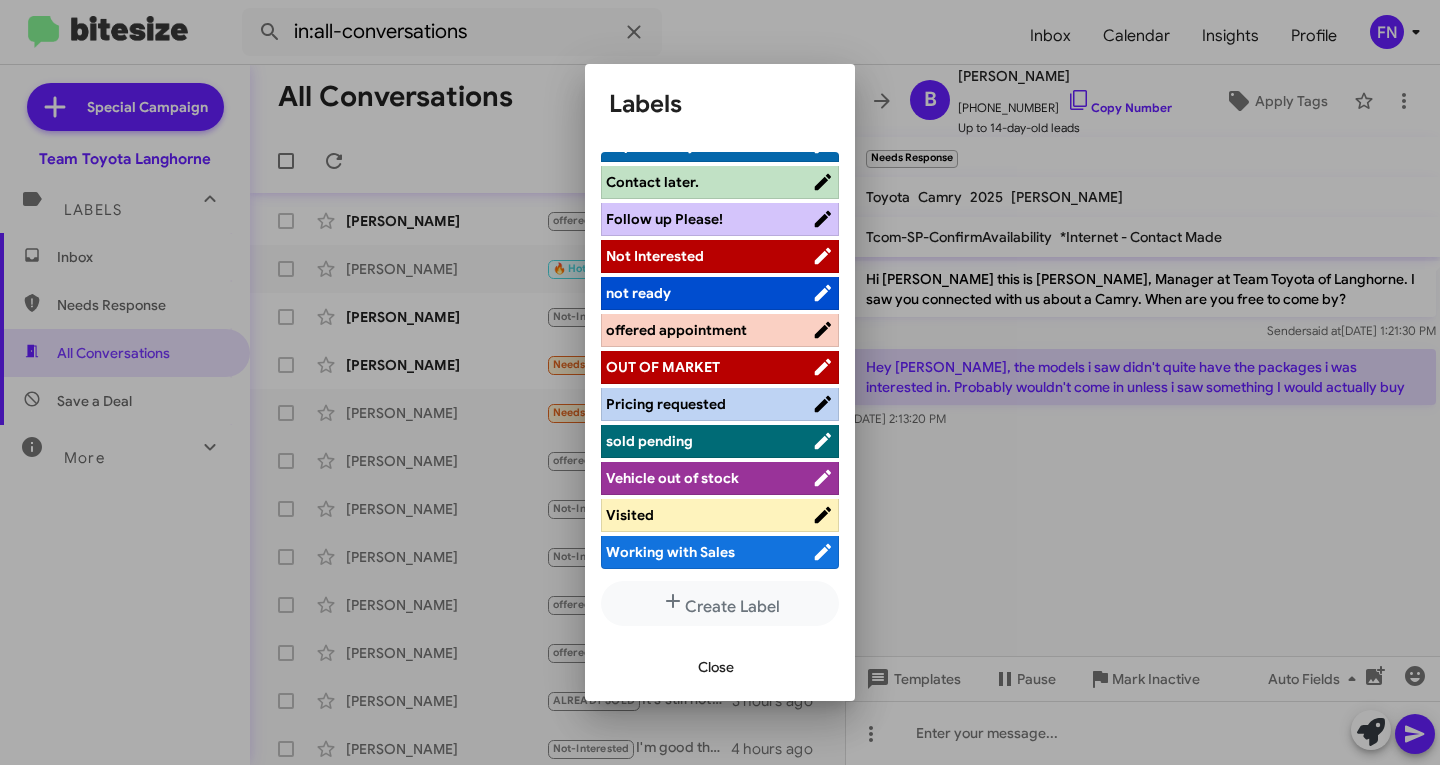 click on "Not Interested" at bounding box center [709, 256] 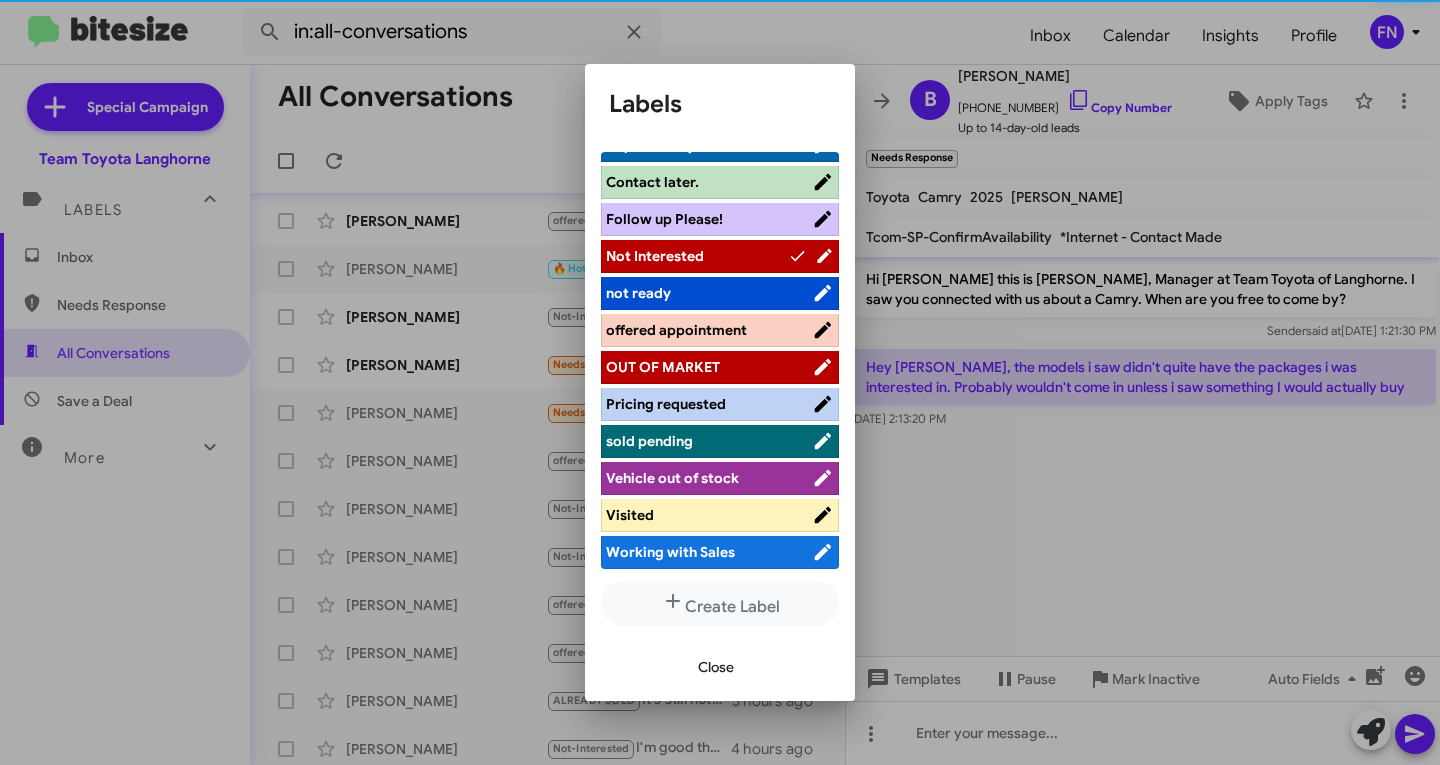 scroll, scrollTop: 283, scrollLeft: 0, axis: vertical 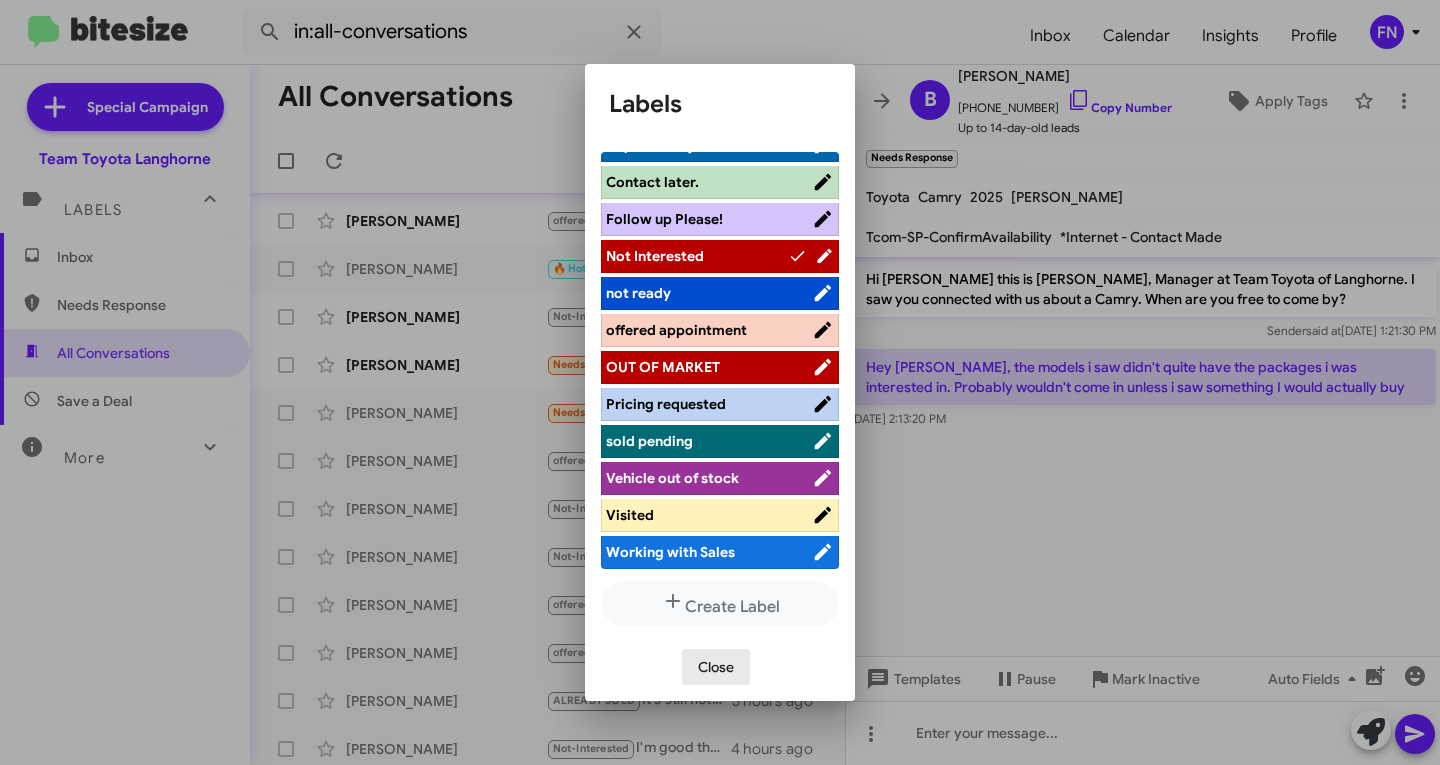 click on "Close" at bounding box center (716, 667) 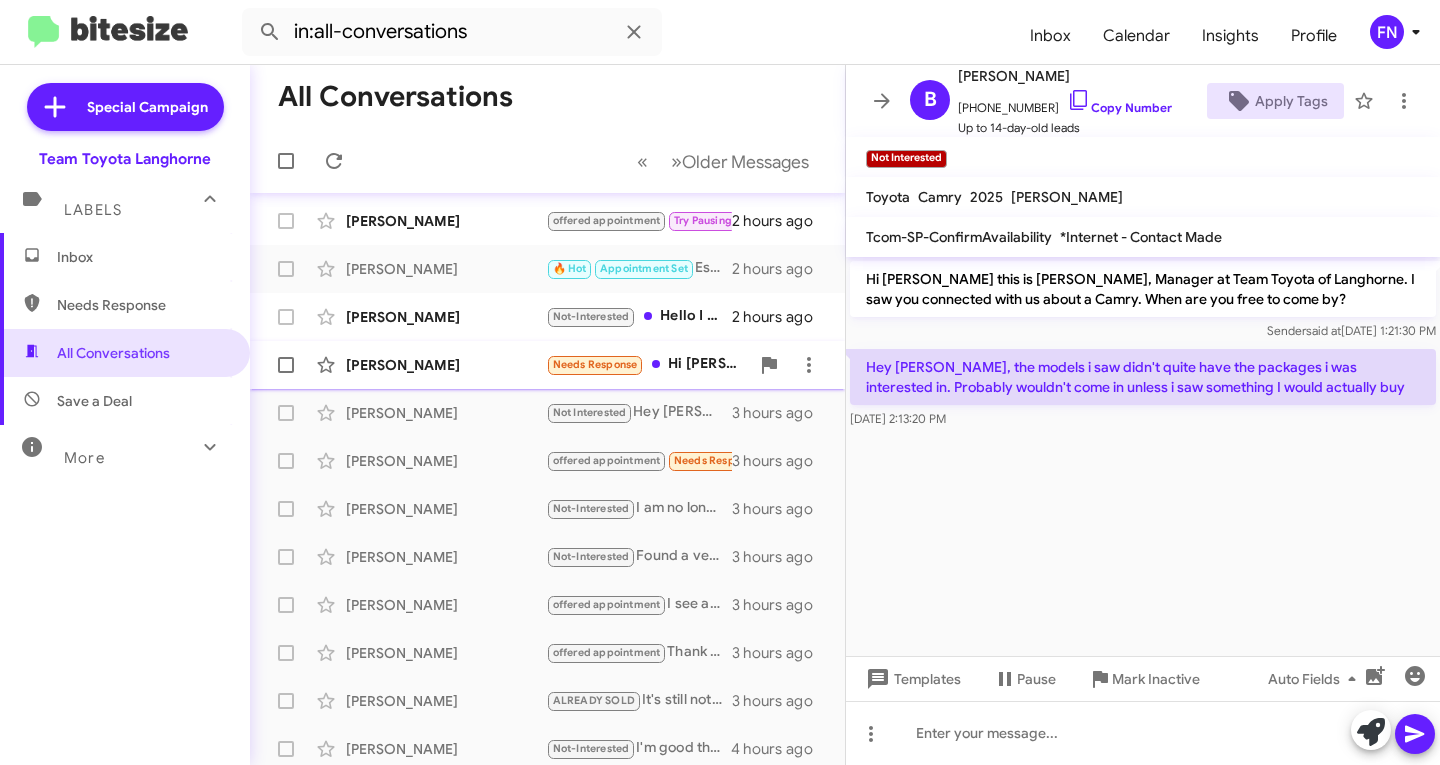 click on "[PERSON_NAME]  Needs Response   Hi [PERSON_NAME], thanks for reaching out.  Yes, I am interested in selling my car if you paid me enough .   3 hours ago" 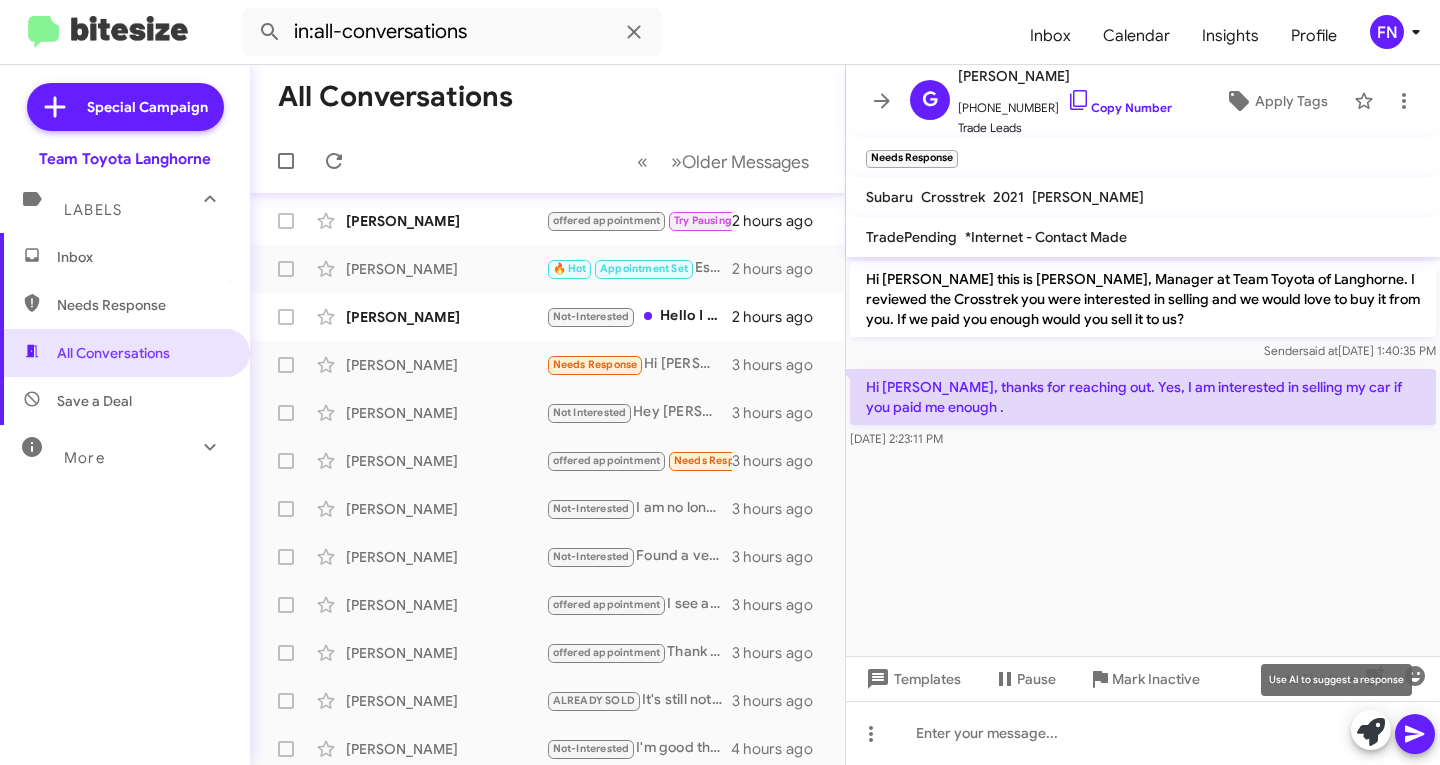 click 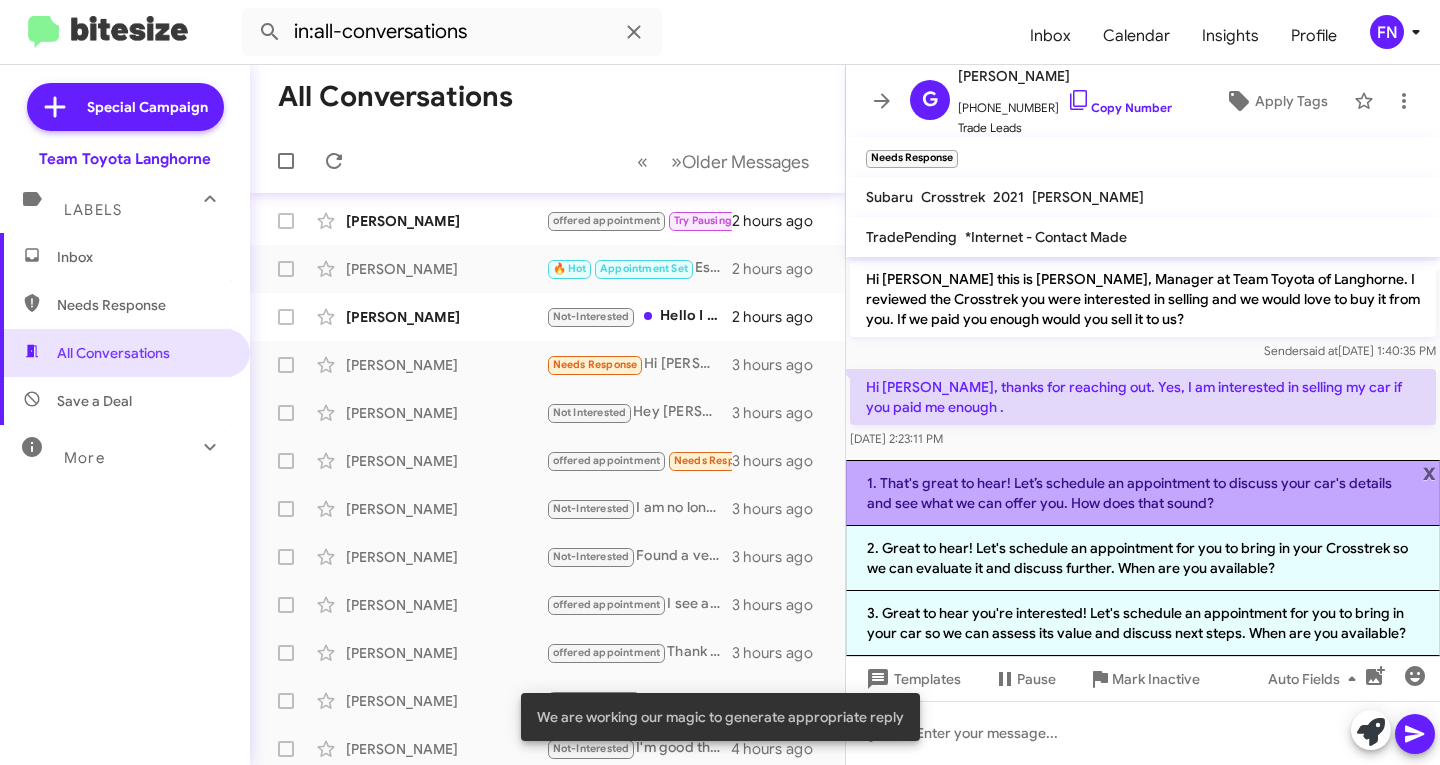 click on "1. That's great to hear! Let’s schedule an appointment to discuss your car's details and see what we can offer you. How does that sound?" 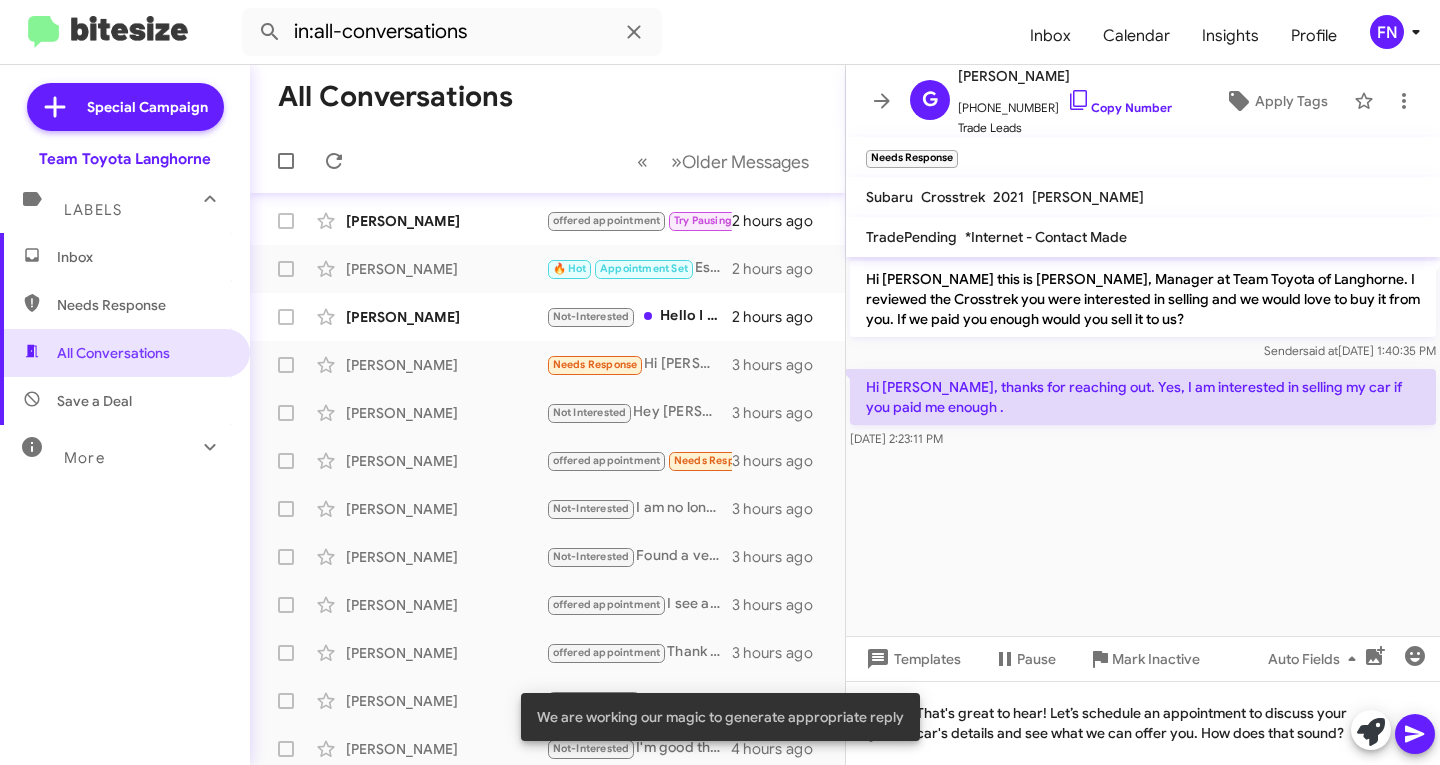 click 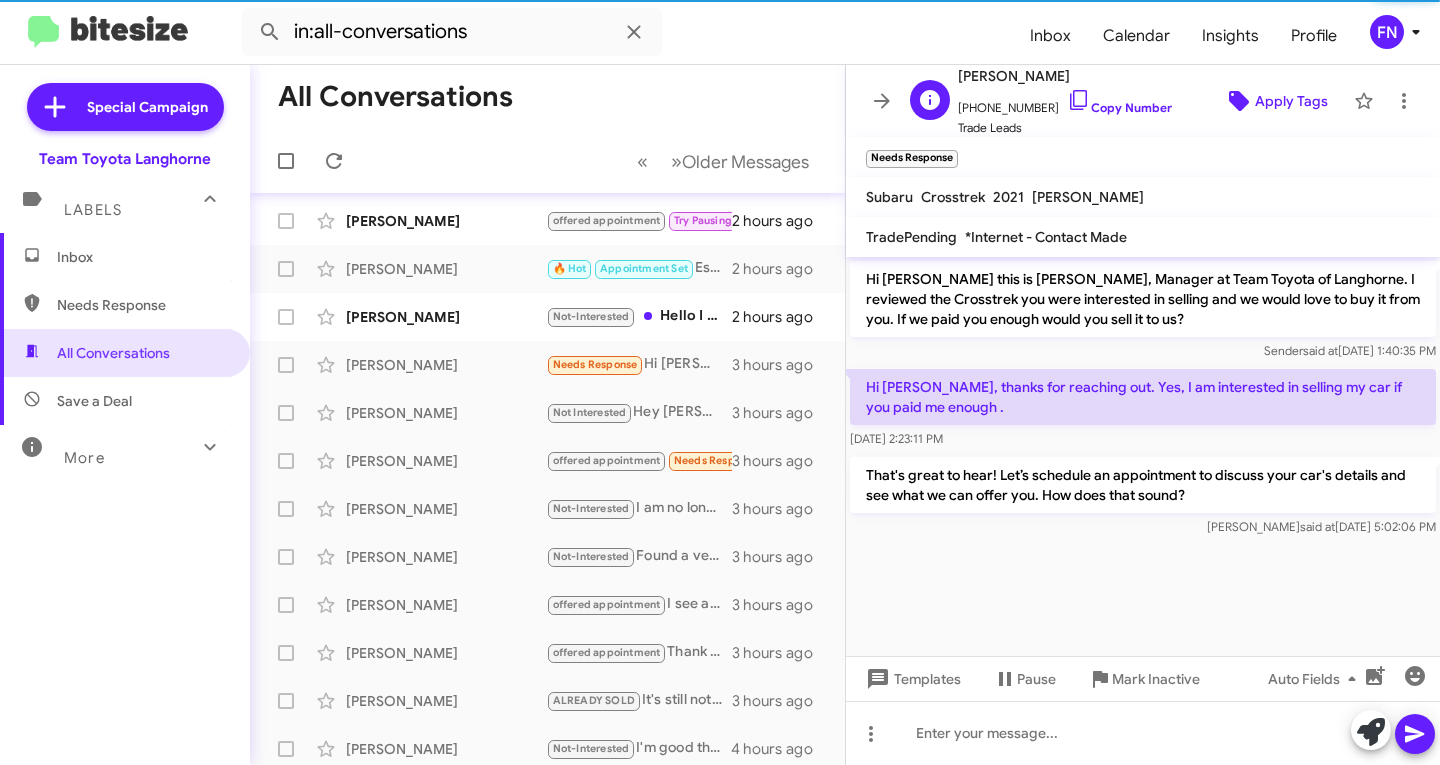 click on "Apply Tags" 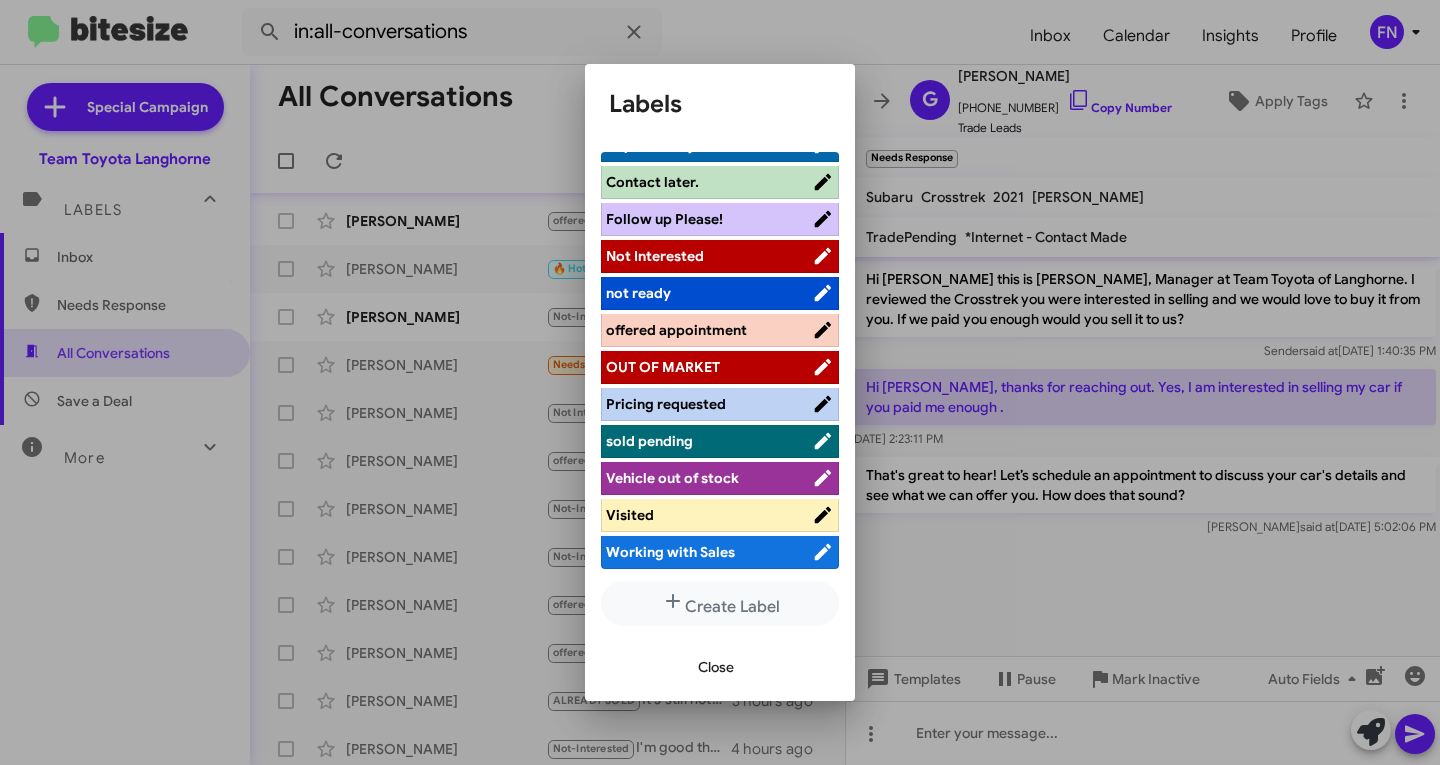click on "offered appointment" at bounding box center (676, 330) 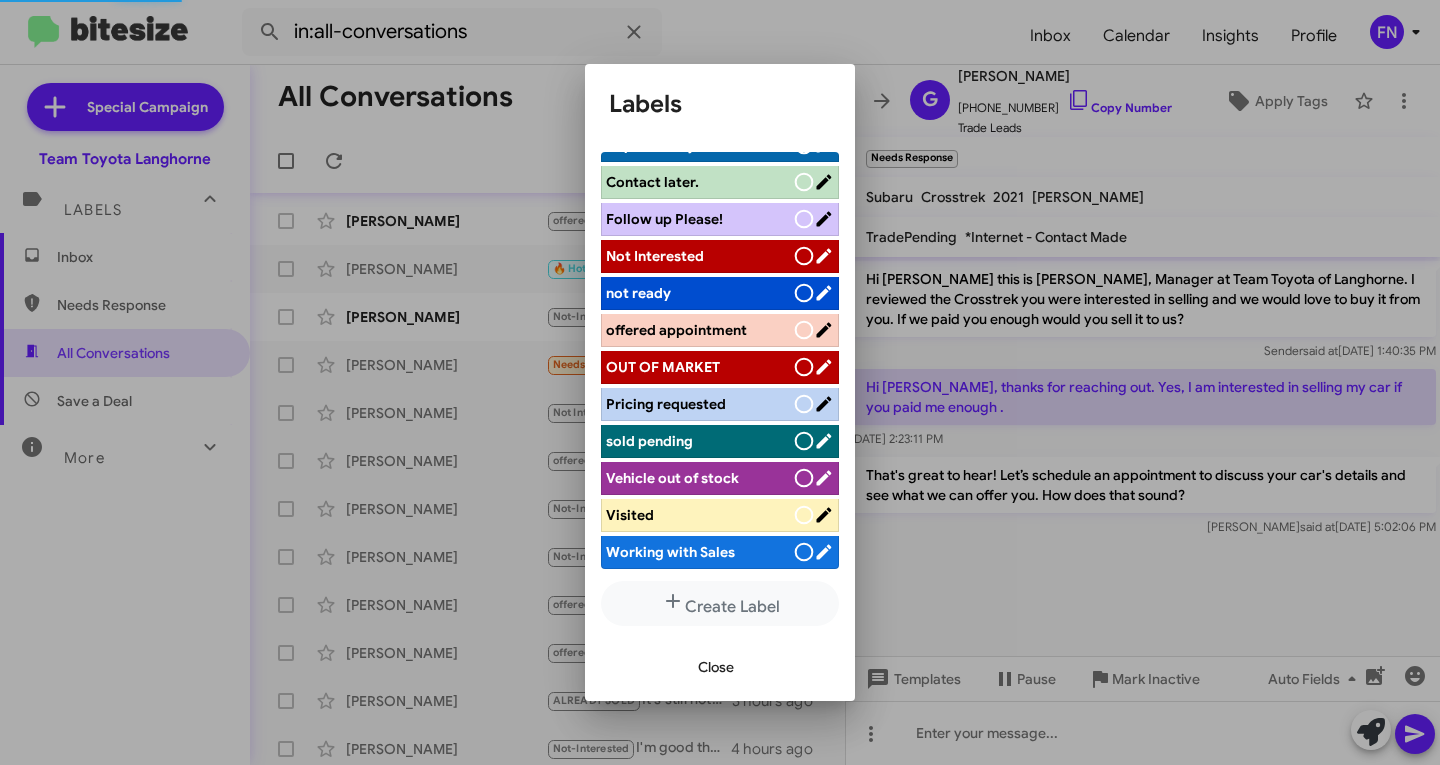 scroll, scrollTop: 283, scrollLeft: 0, axis: vertical 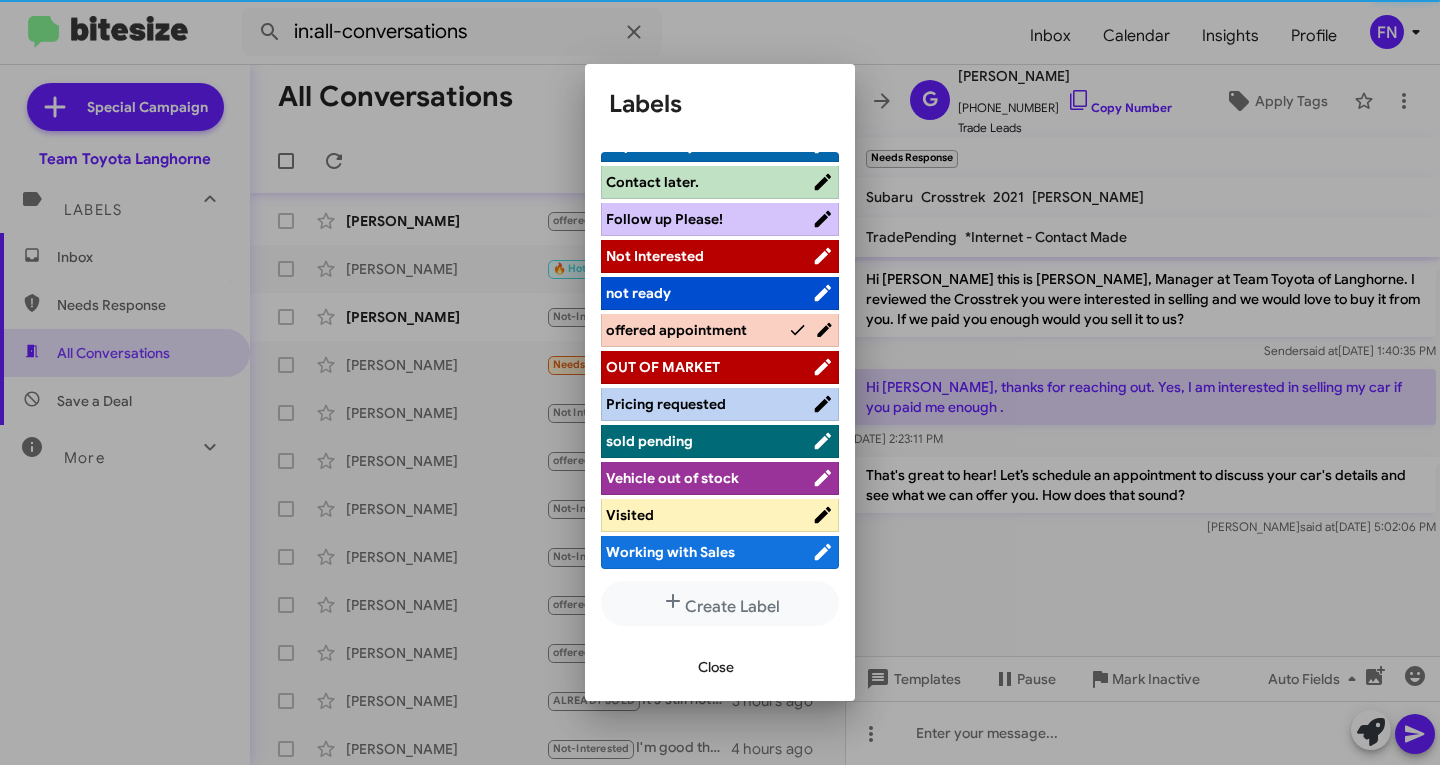 click on "Close" at bounding box center (716, 667) 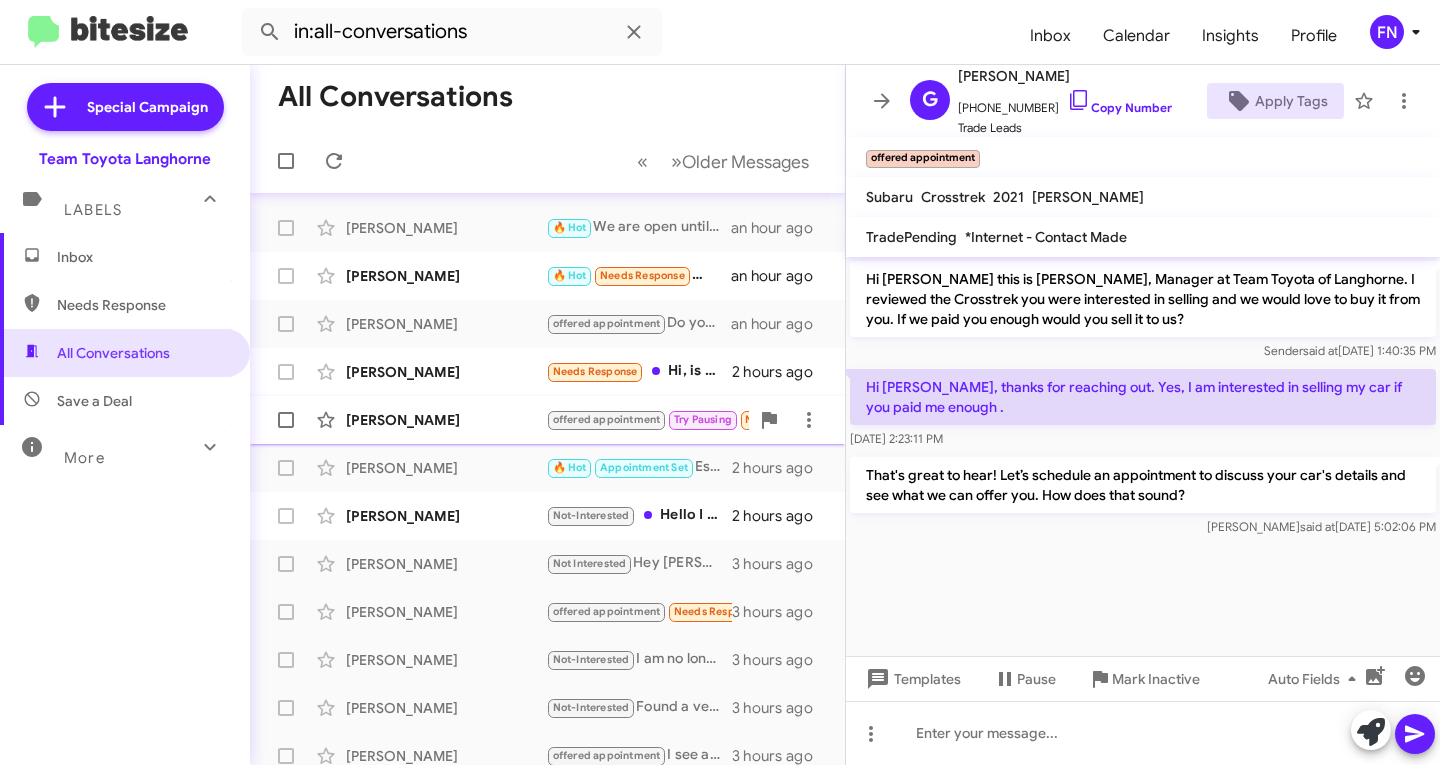scroll, scrollTop: 44, scrollLeft: 0, axis: vertical 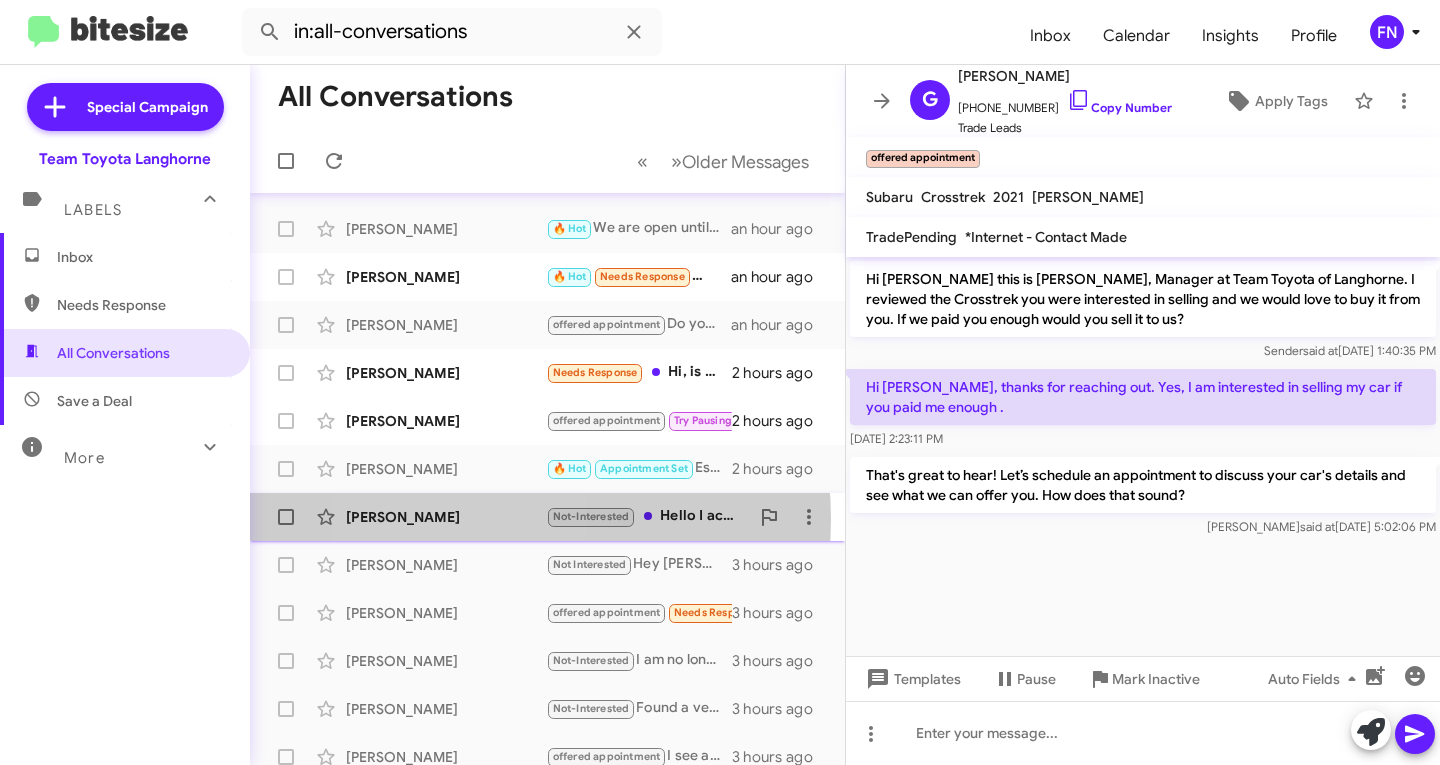 click on "[PERSON_NAME]" 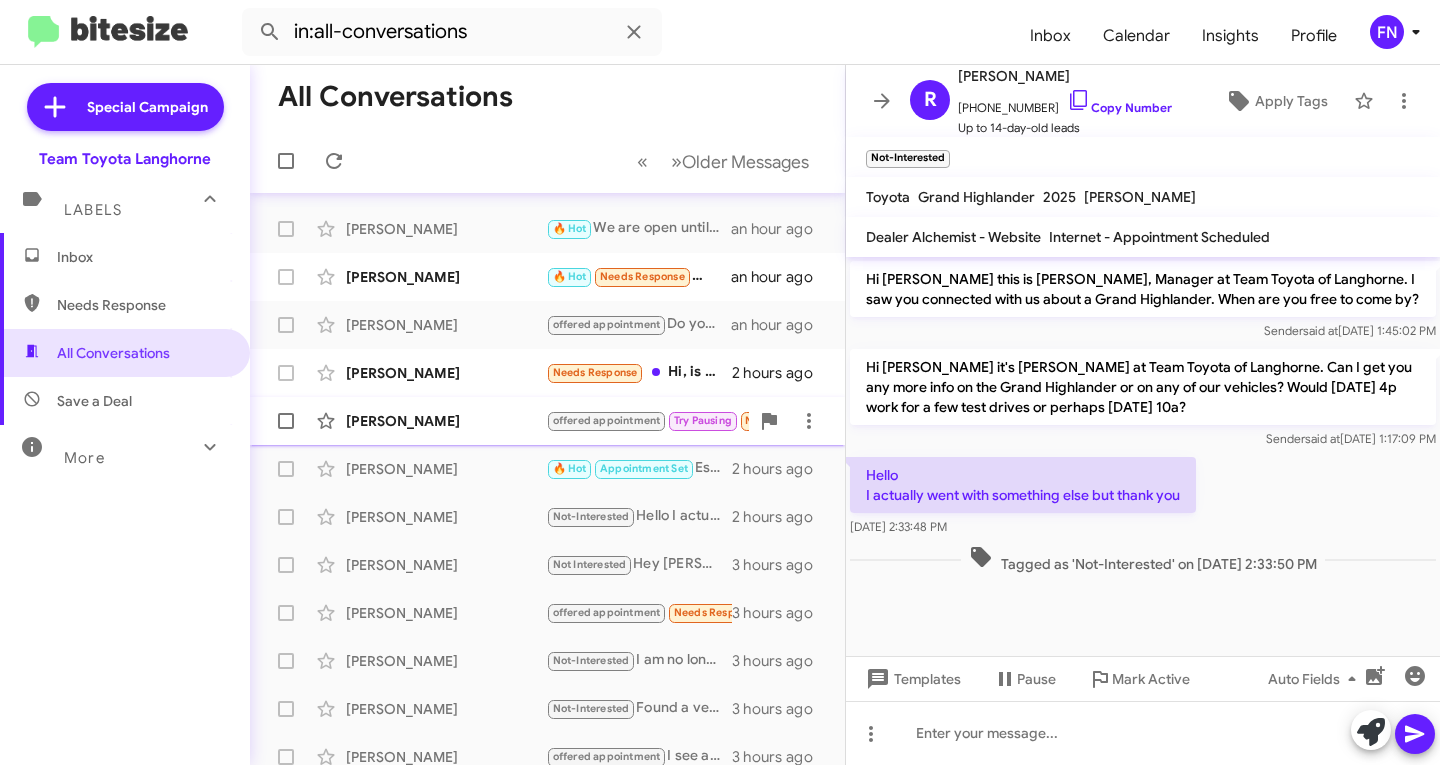click on "[PERSON_NAME]" 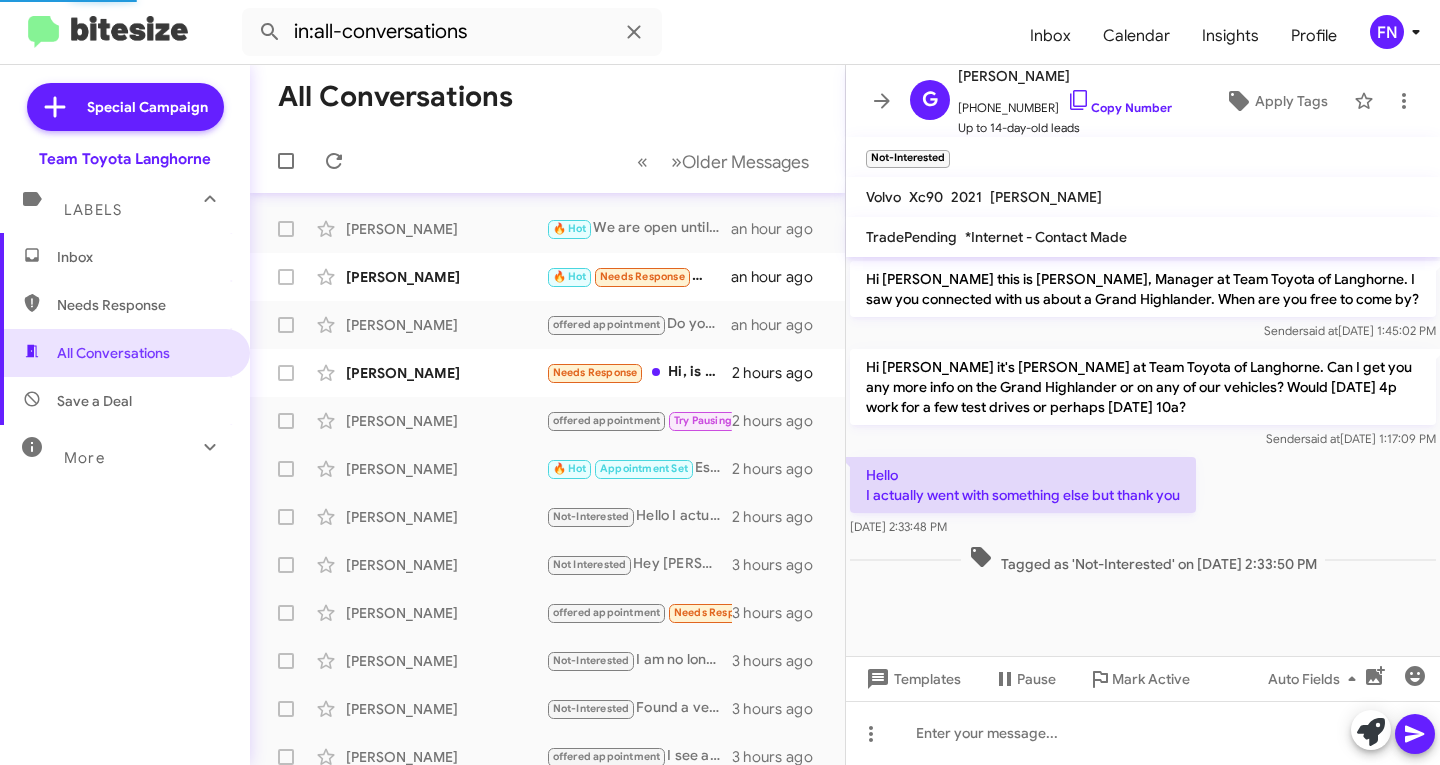 scroll, scrollTop: 15, scrollLeft: 0, axis: vertical 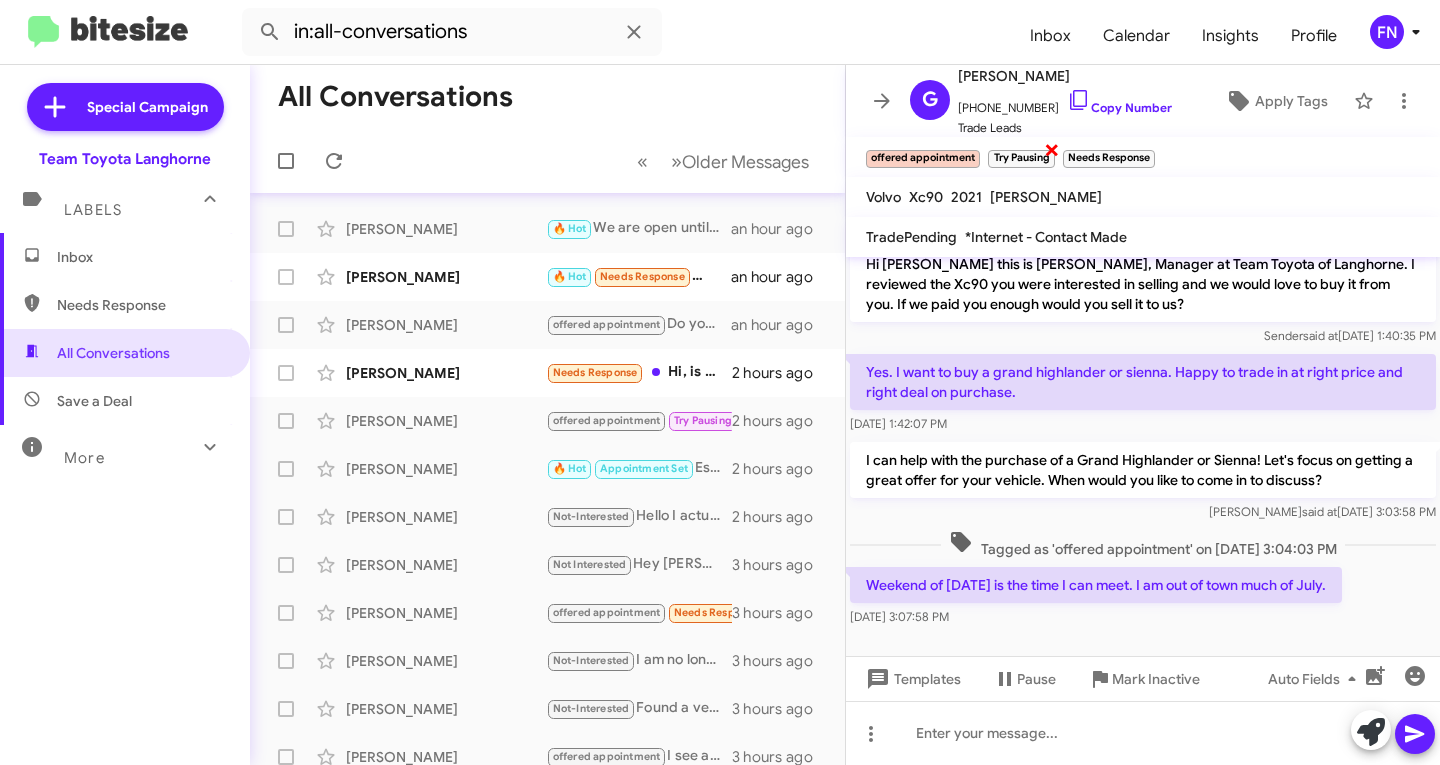 click on "×" 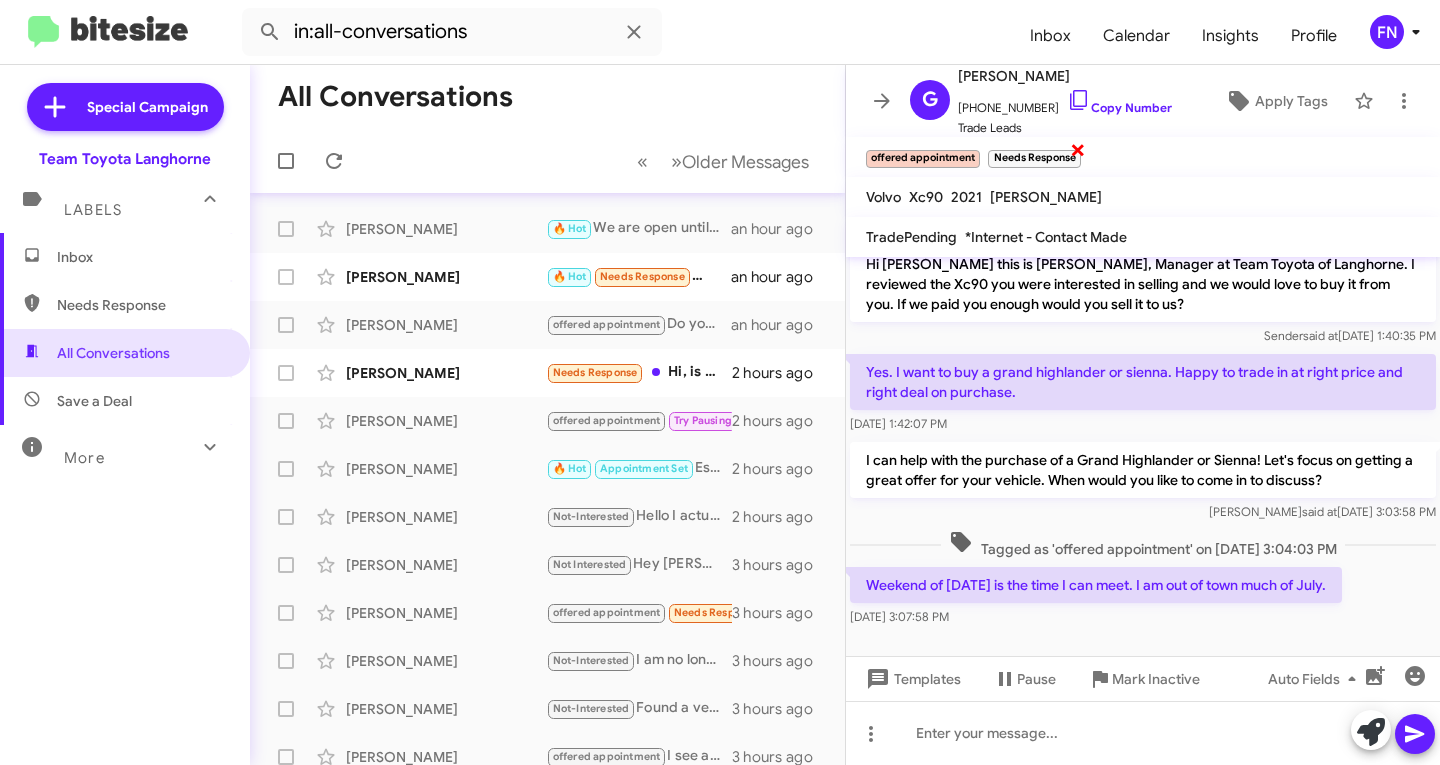 click on "×" 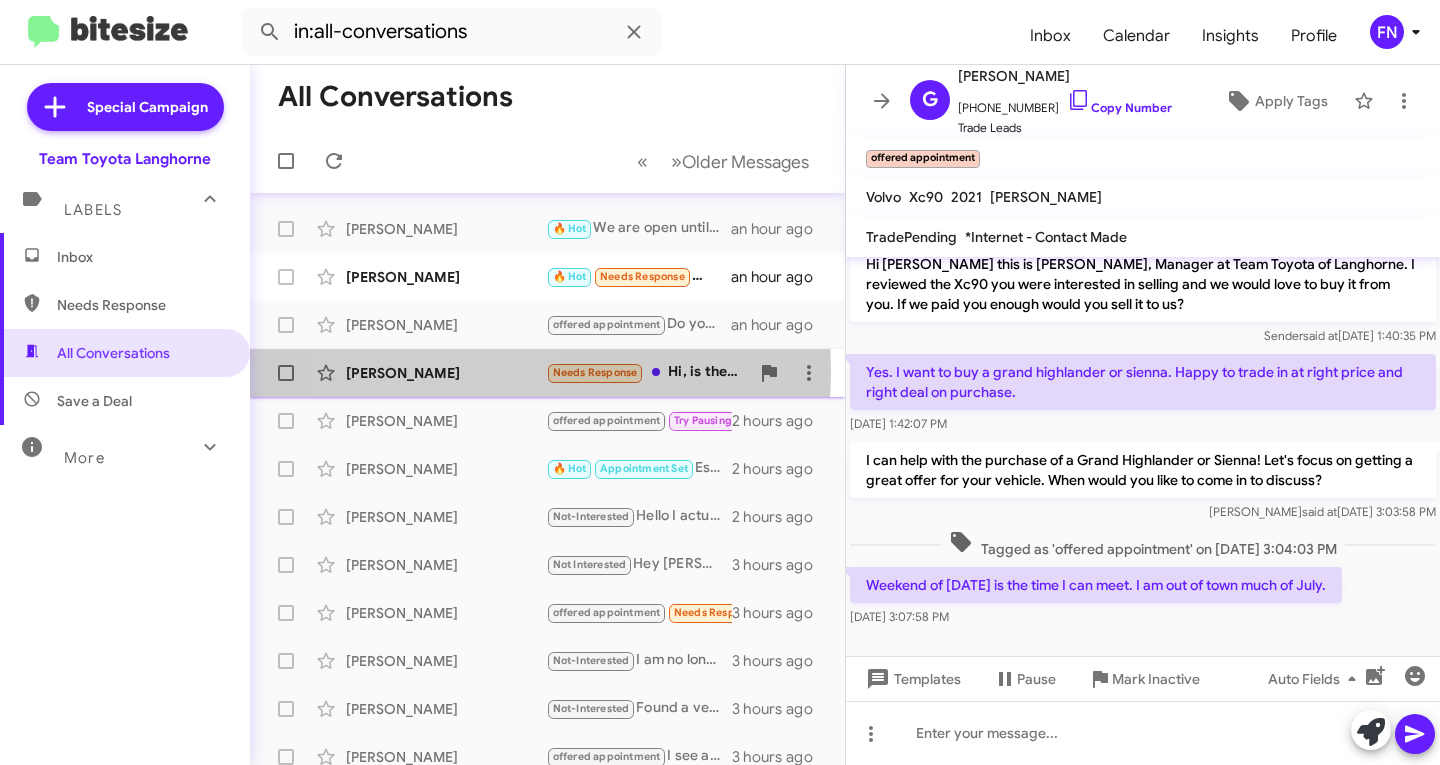 click on "[PERSON_NAME]" 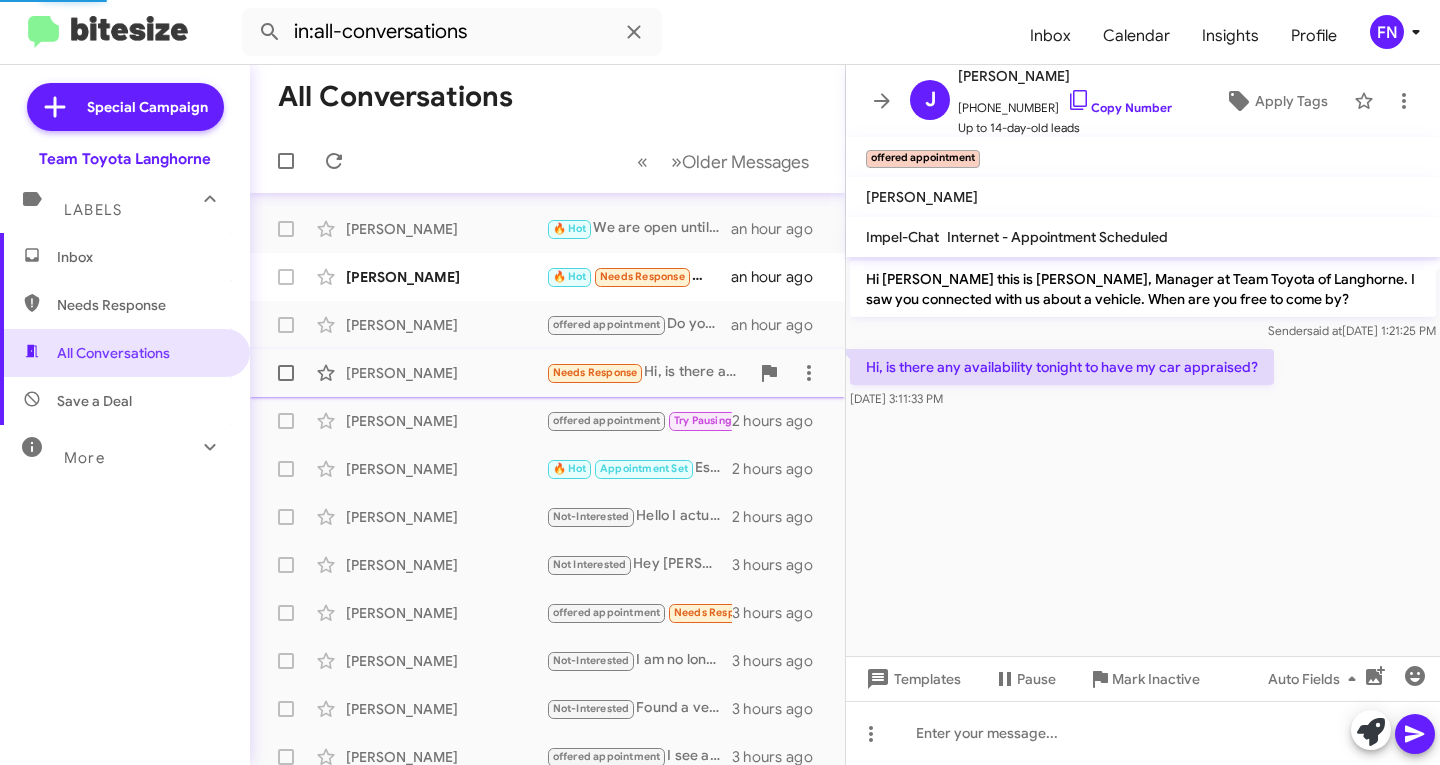 scroll, scrollTop: 0, scrollLeft: 0, axis: both 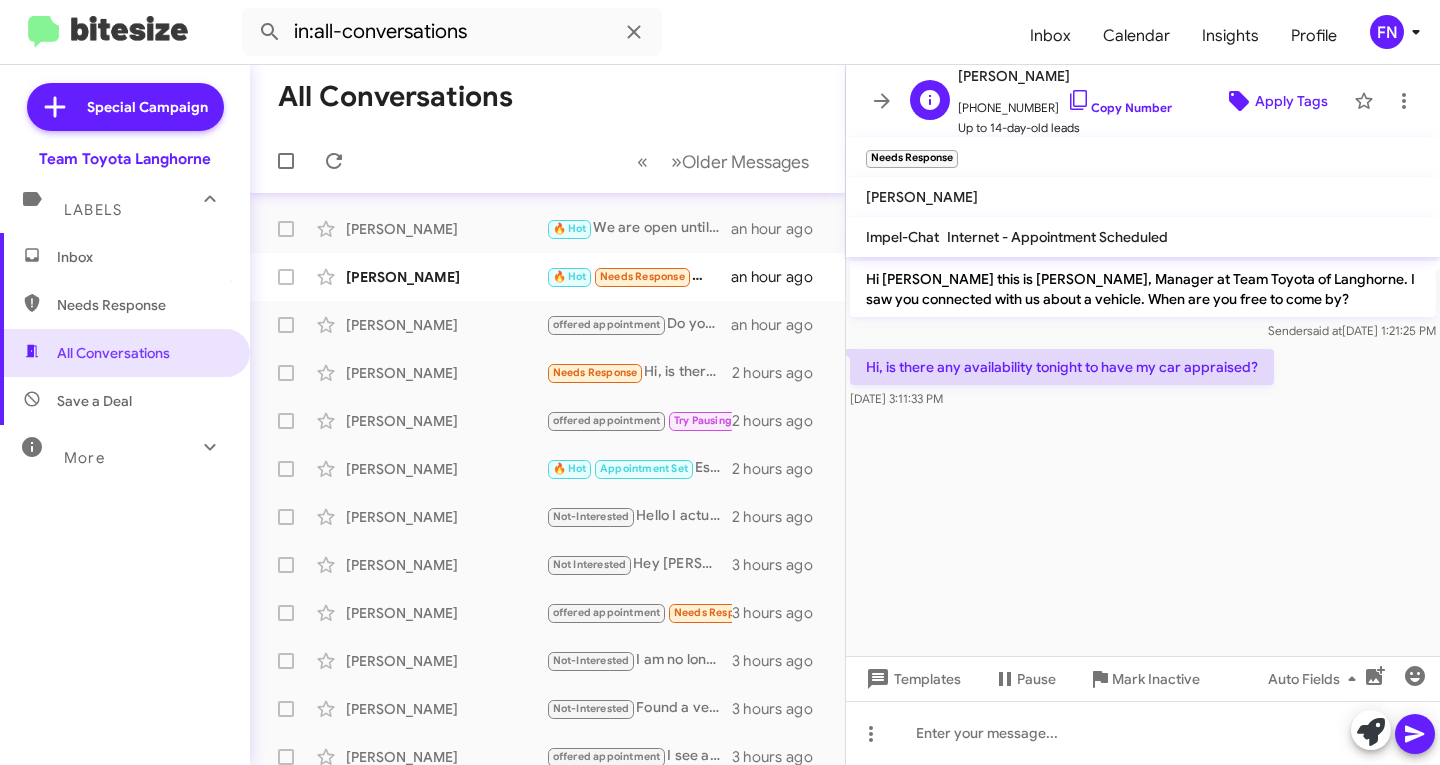 click 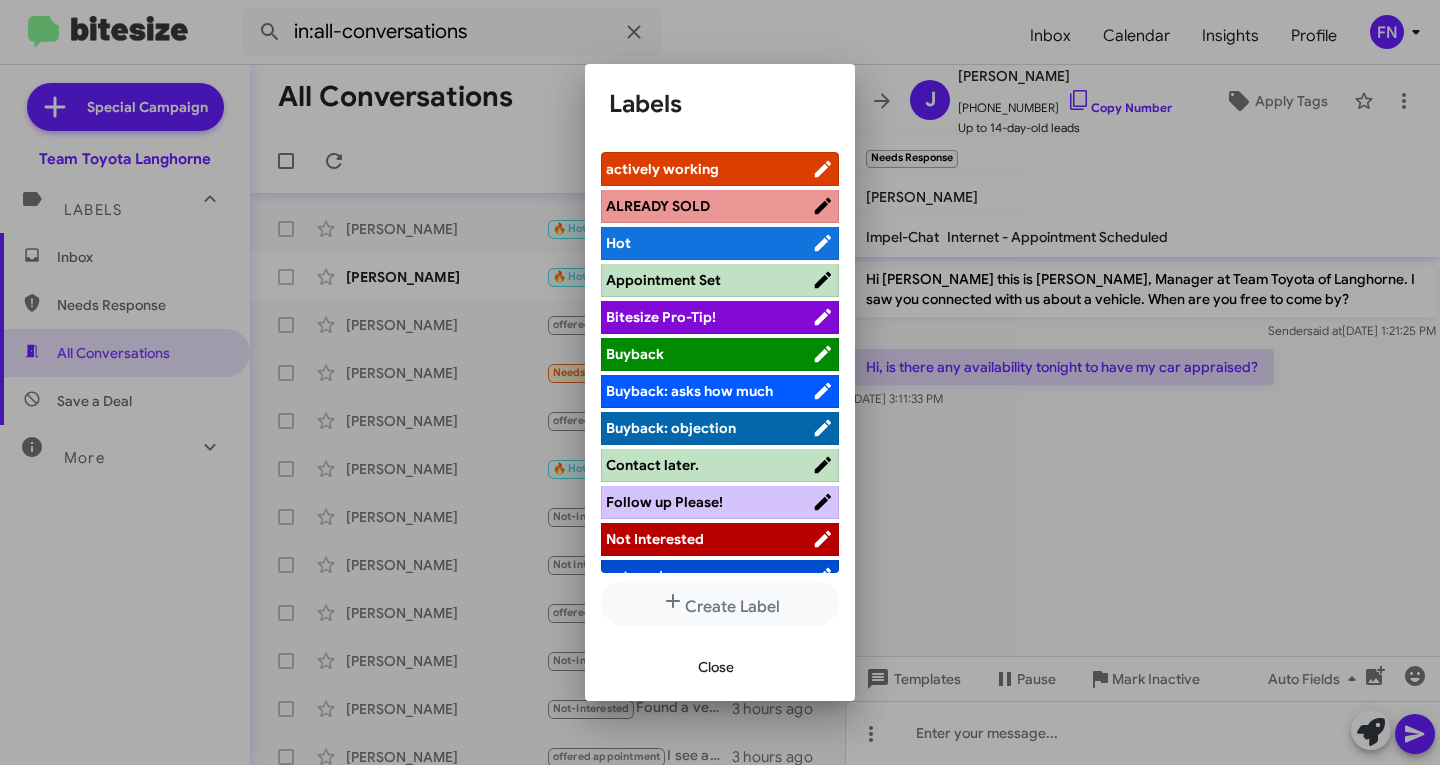 click on "Appointment Set" at bounding box center (663, 280) 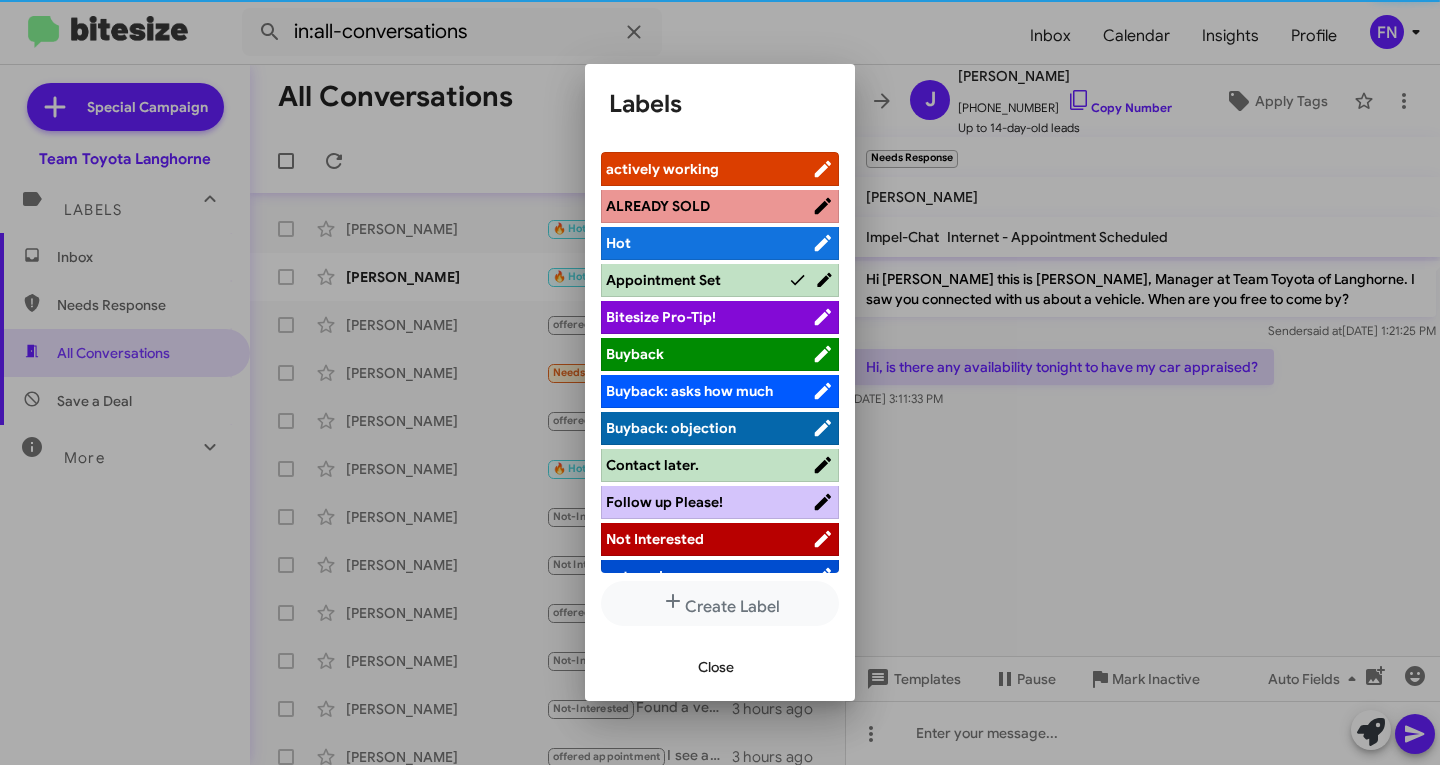click on "Close" at bounding box center (716, 667) 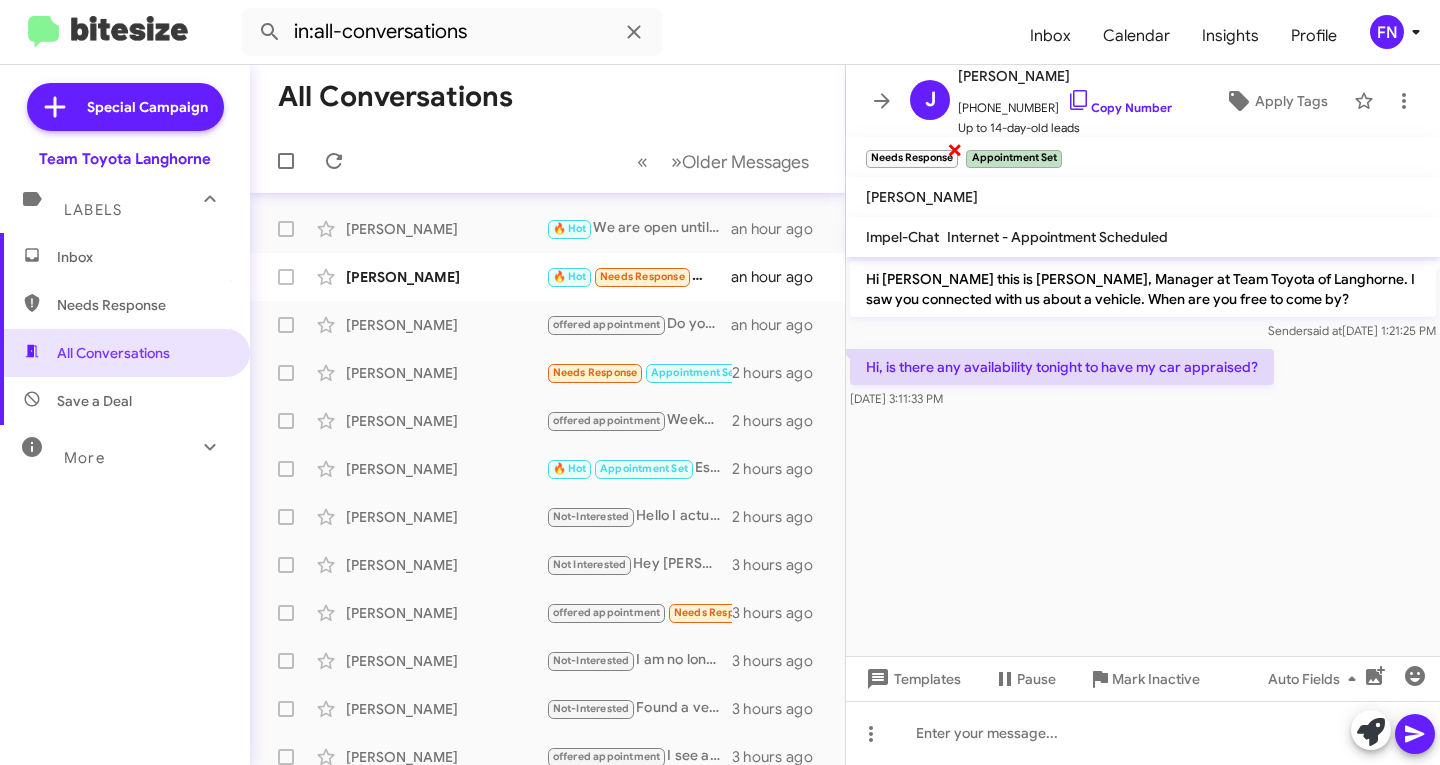 click on "×" 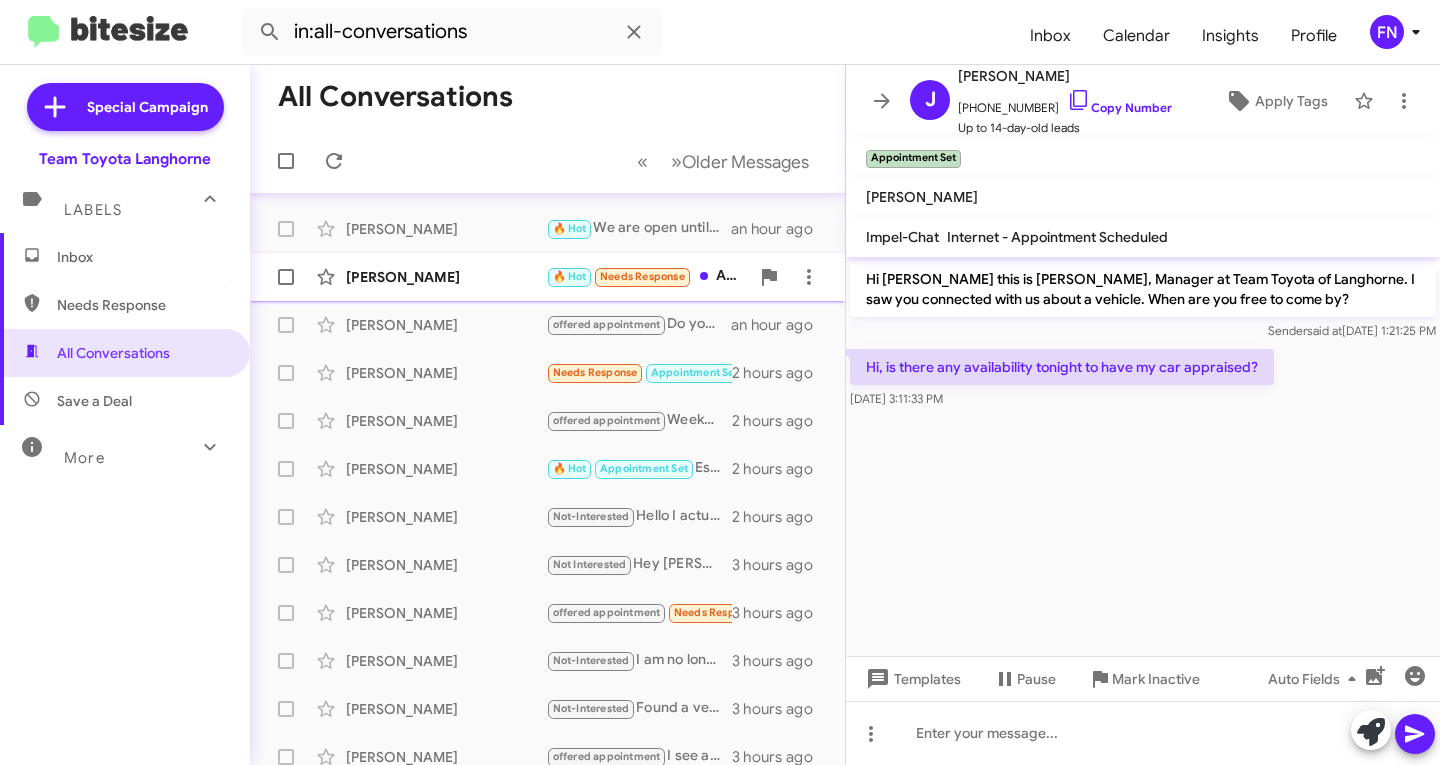 click on "[PERSON_NAME]" 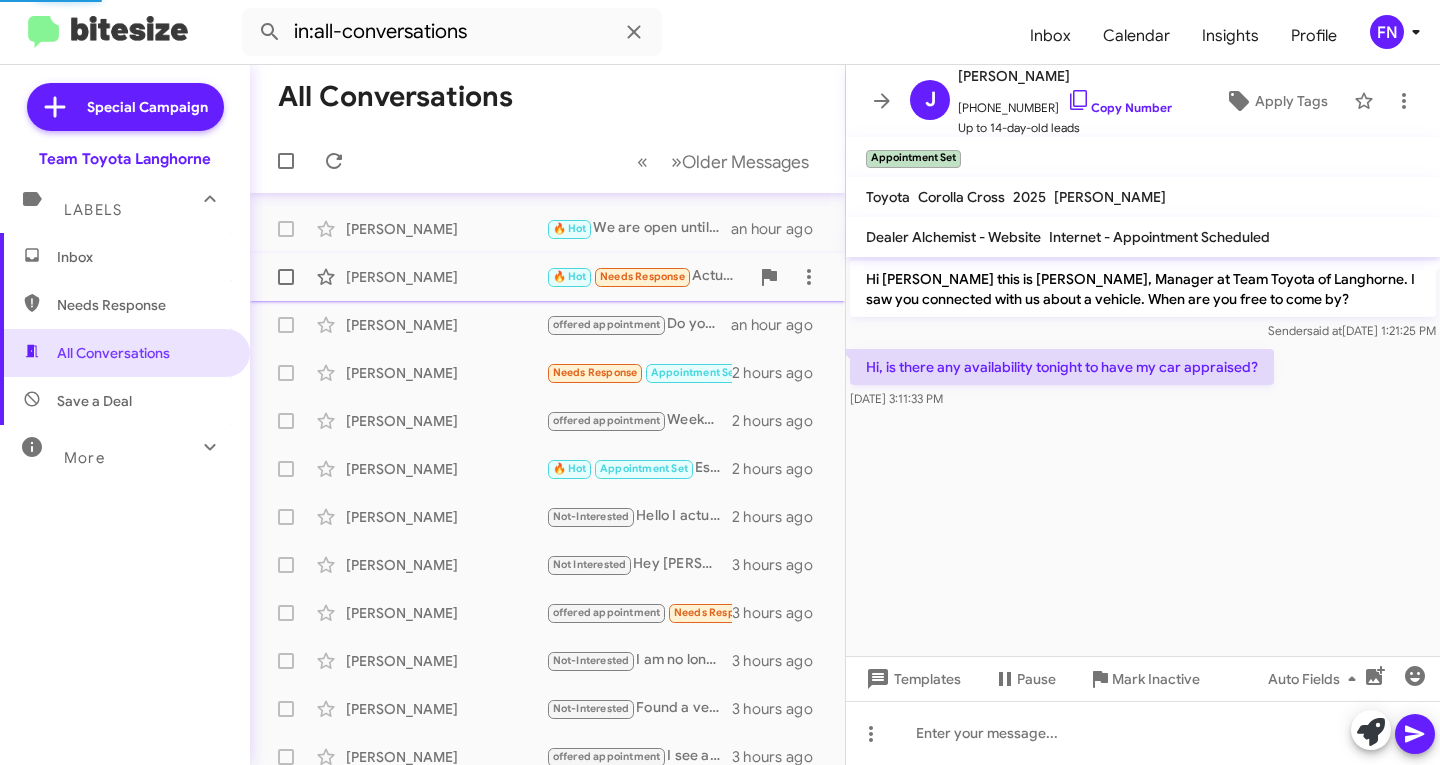 scroll, scrollTop: 232, scrollLeft: 0, axis: vertical 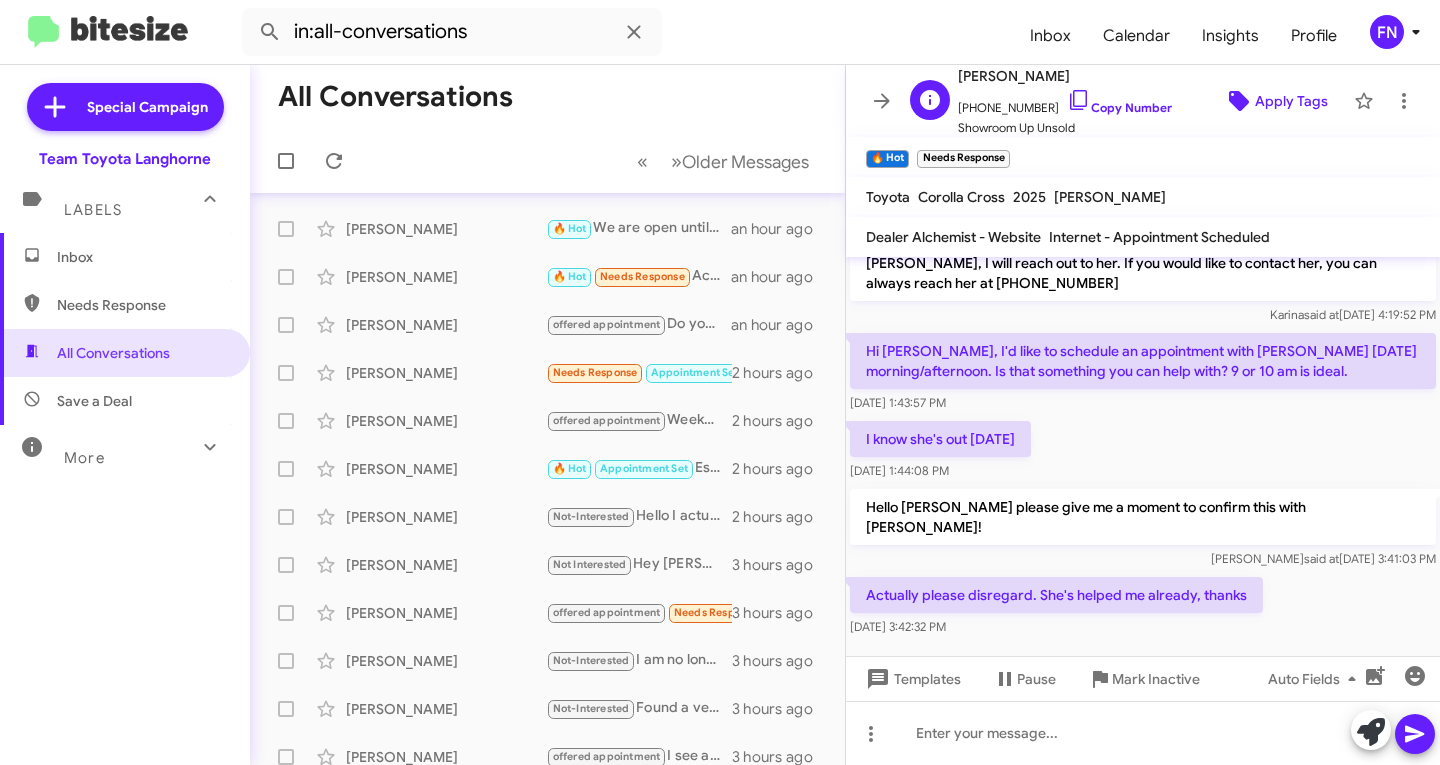 click on "Apply Tags" 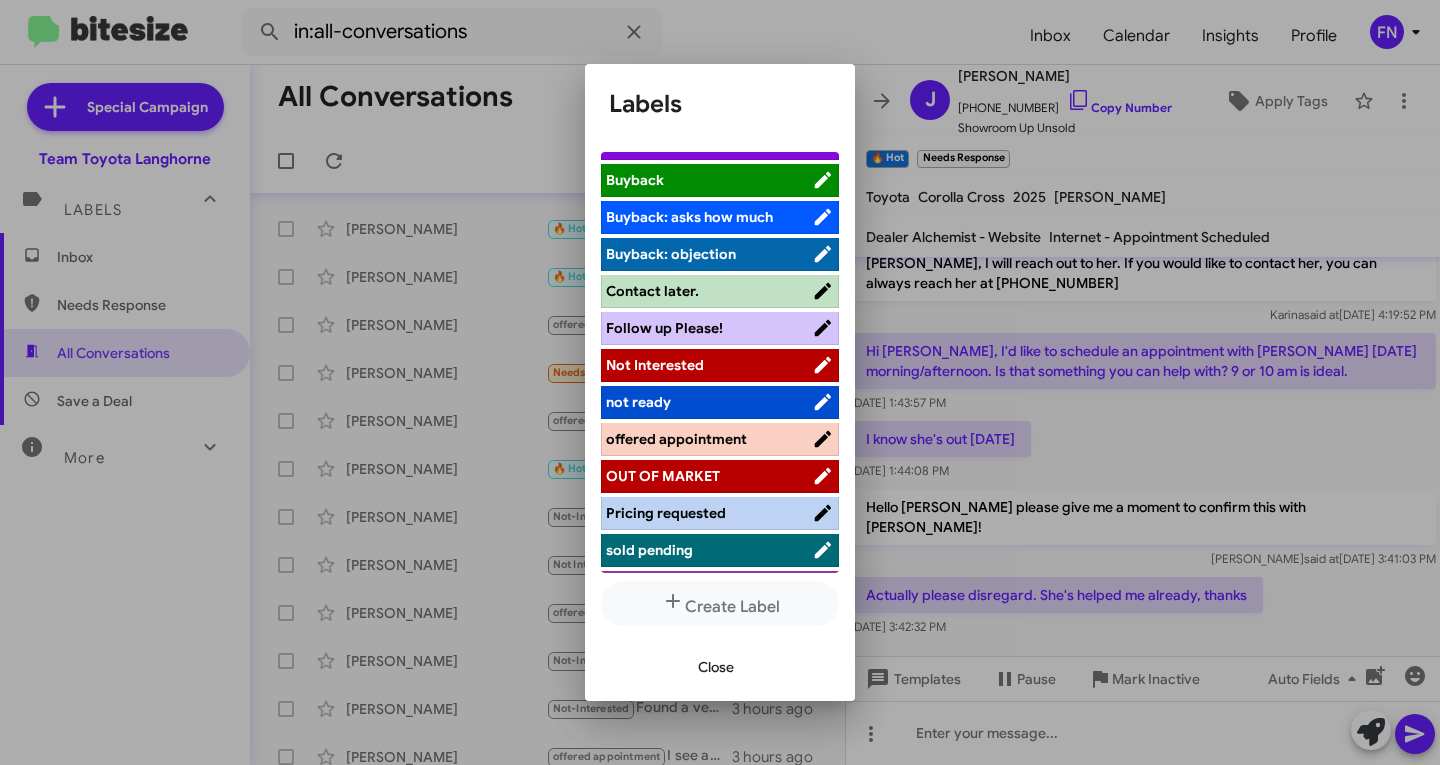 scroll, scrollTop: 283, scrollLeft: 0, axis: vertical 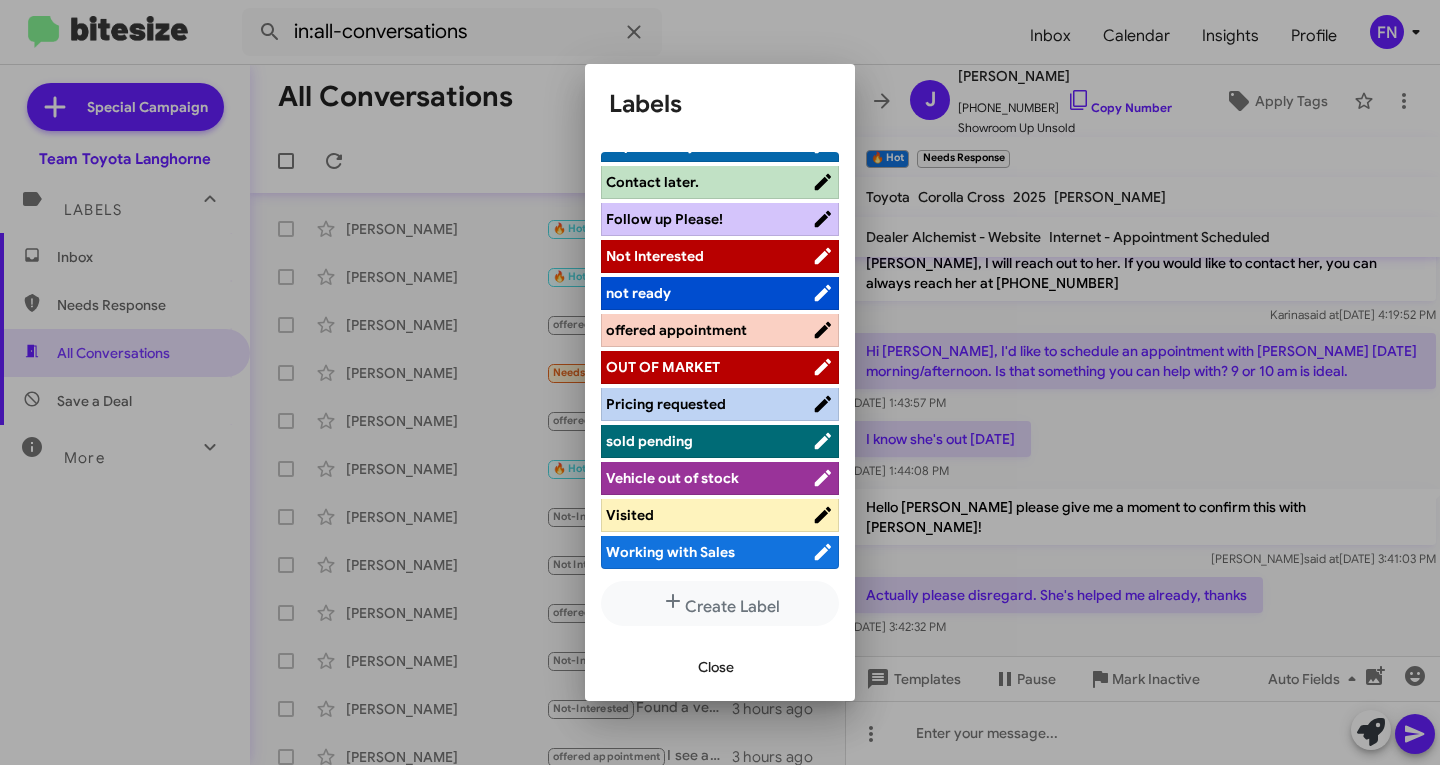 click on "Working with Sales" at bounding box center (670, 552) 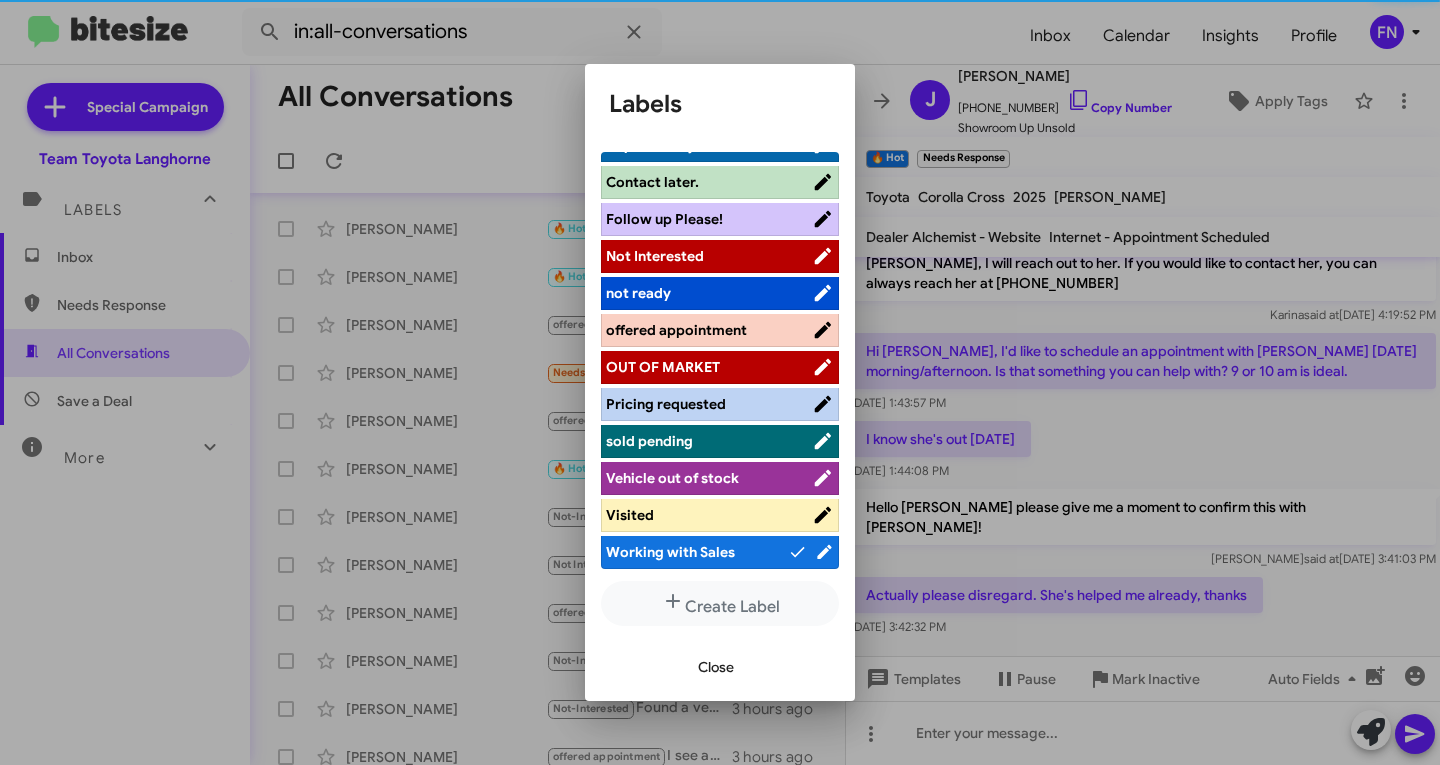 scroll, scrollTop: 283, scrollLeft: 0, axis: vertical 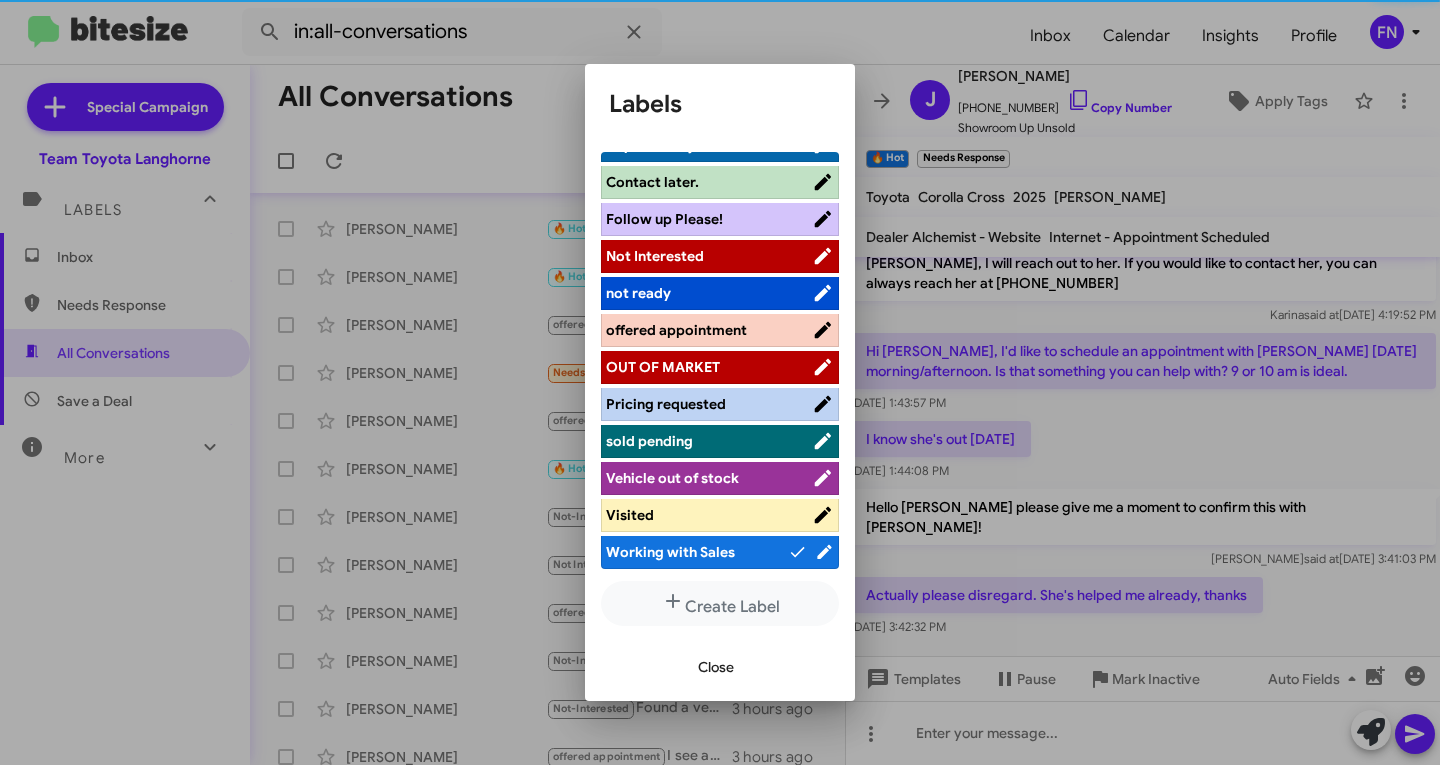 click on "Close" at bounding box center (716, 667) 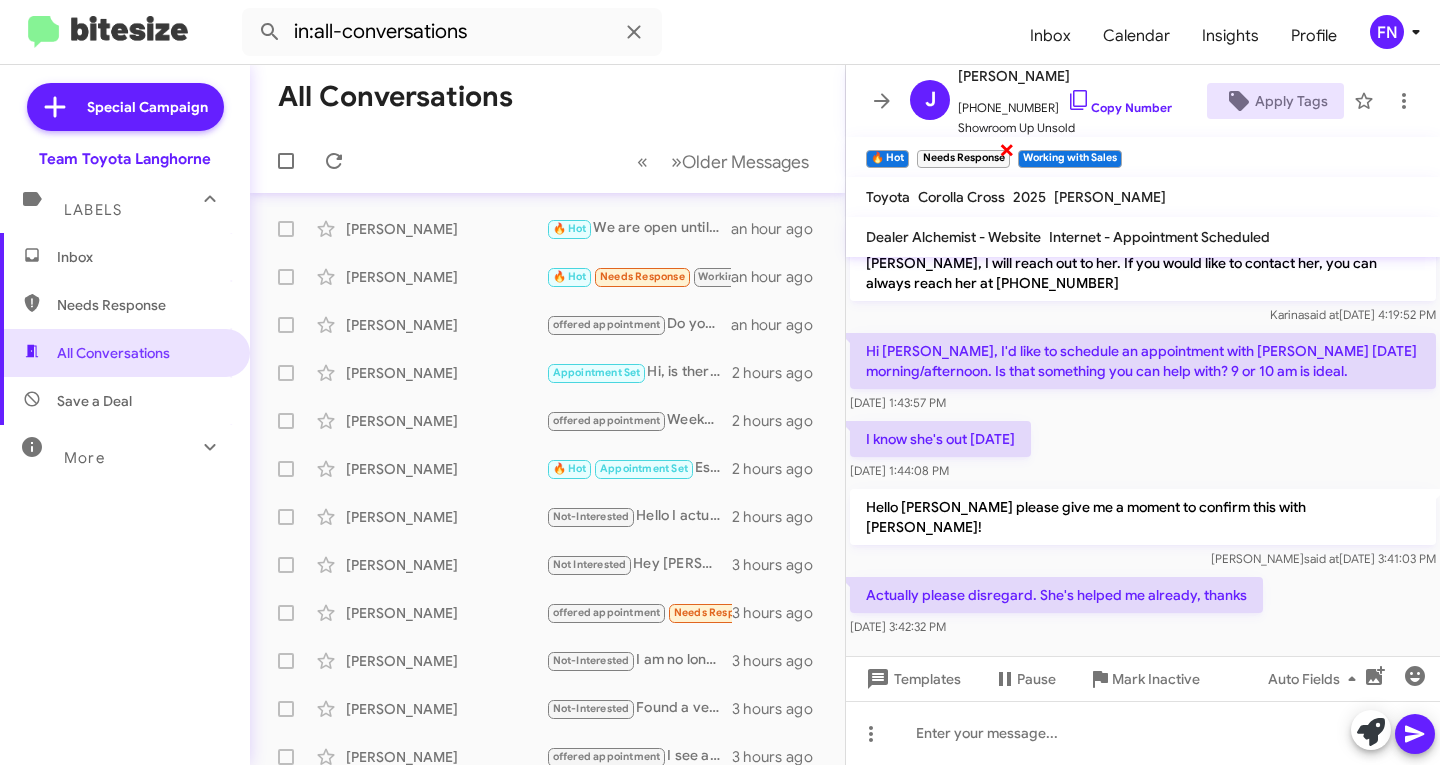 click on "×" 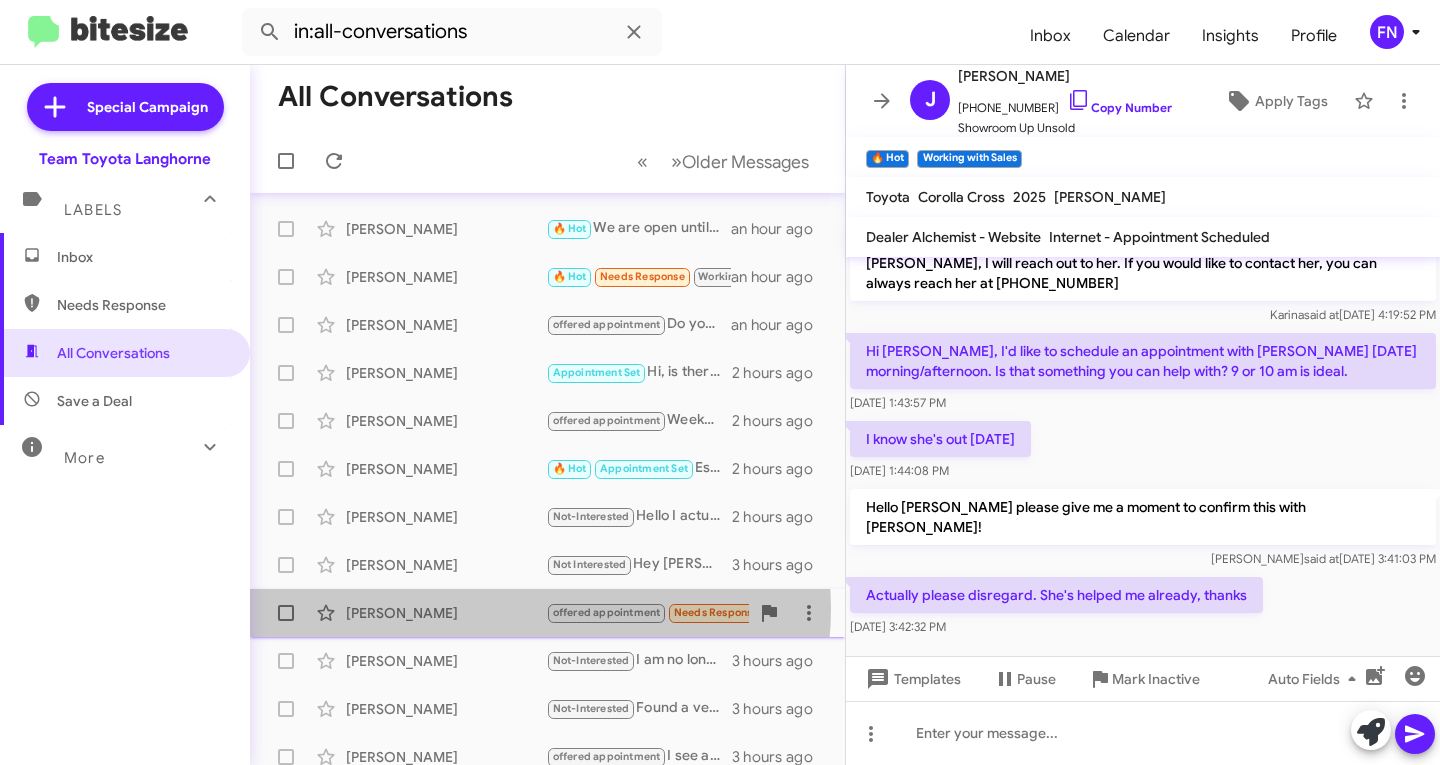 click on "[PERSON_NAME]" 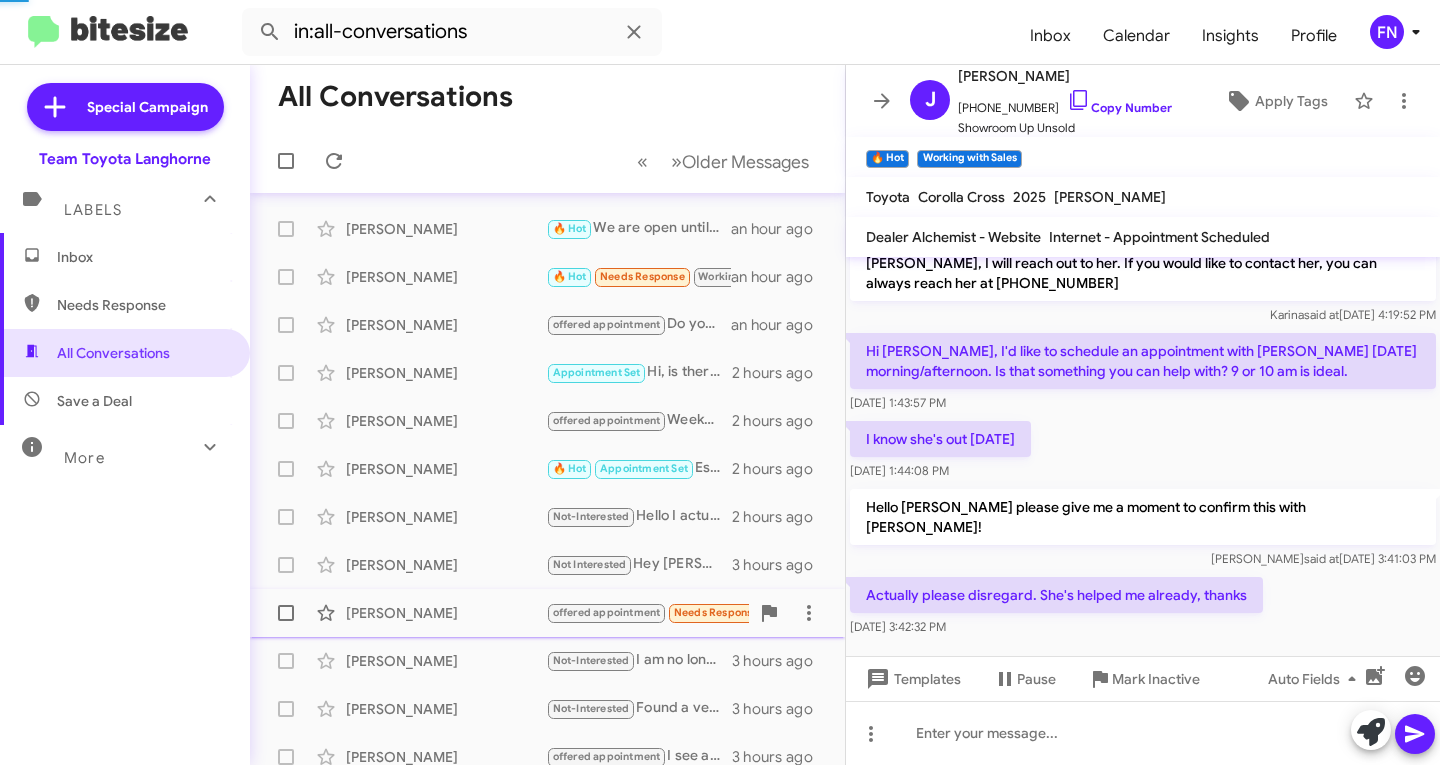 scroll, scrollTop: 600, scrollLeft: 0, axis: vertical 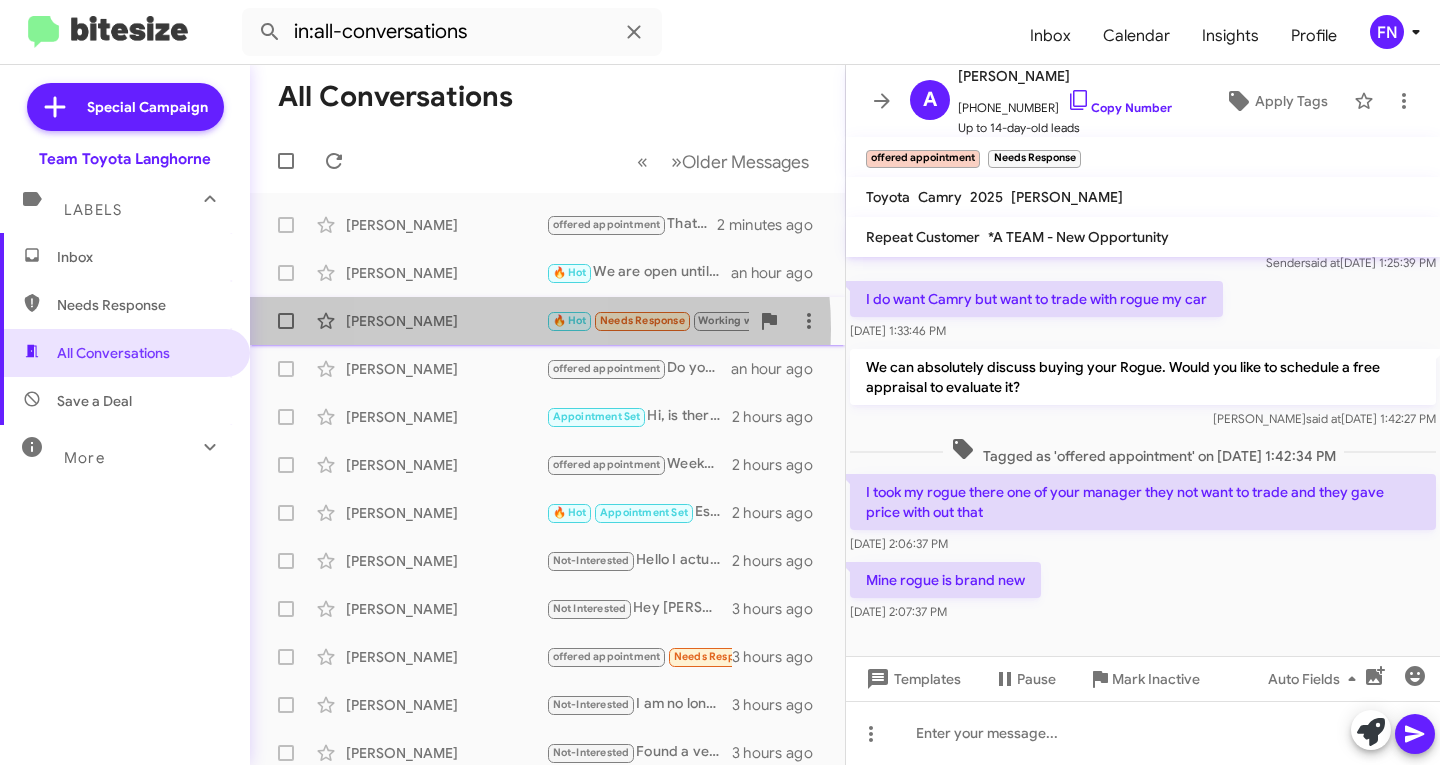 click on "[PERSON_NAME]" 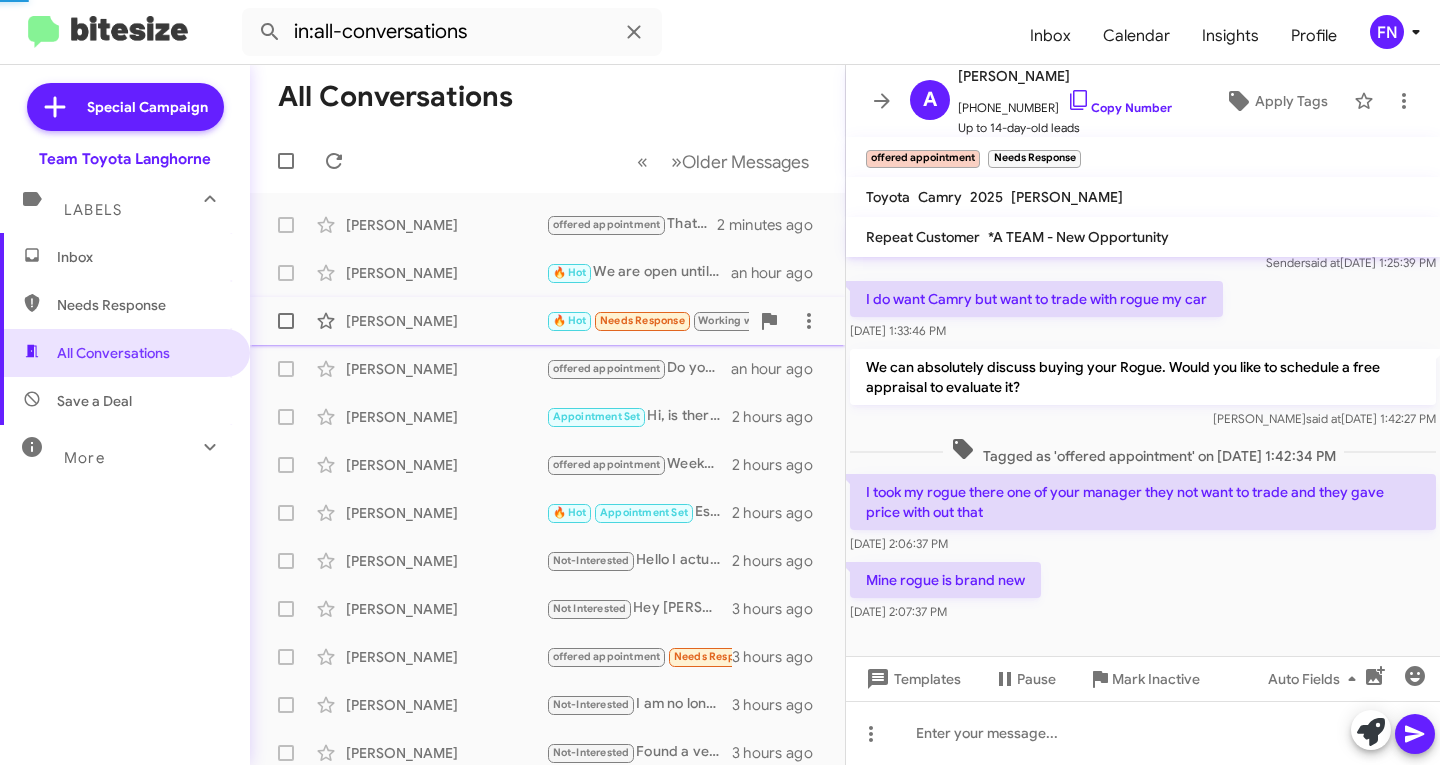 scroll, scrollTop: 316, scrollLeft: 0, axis: vertical 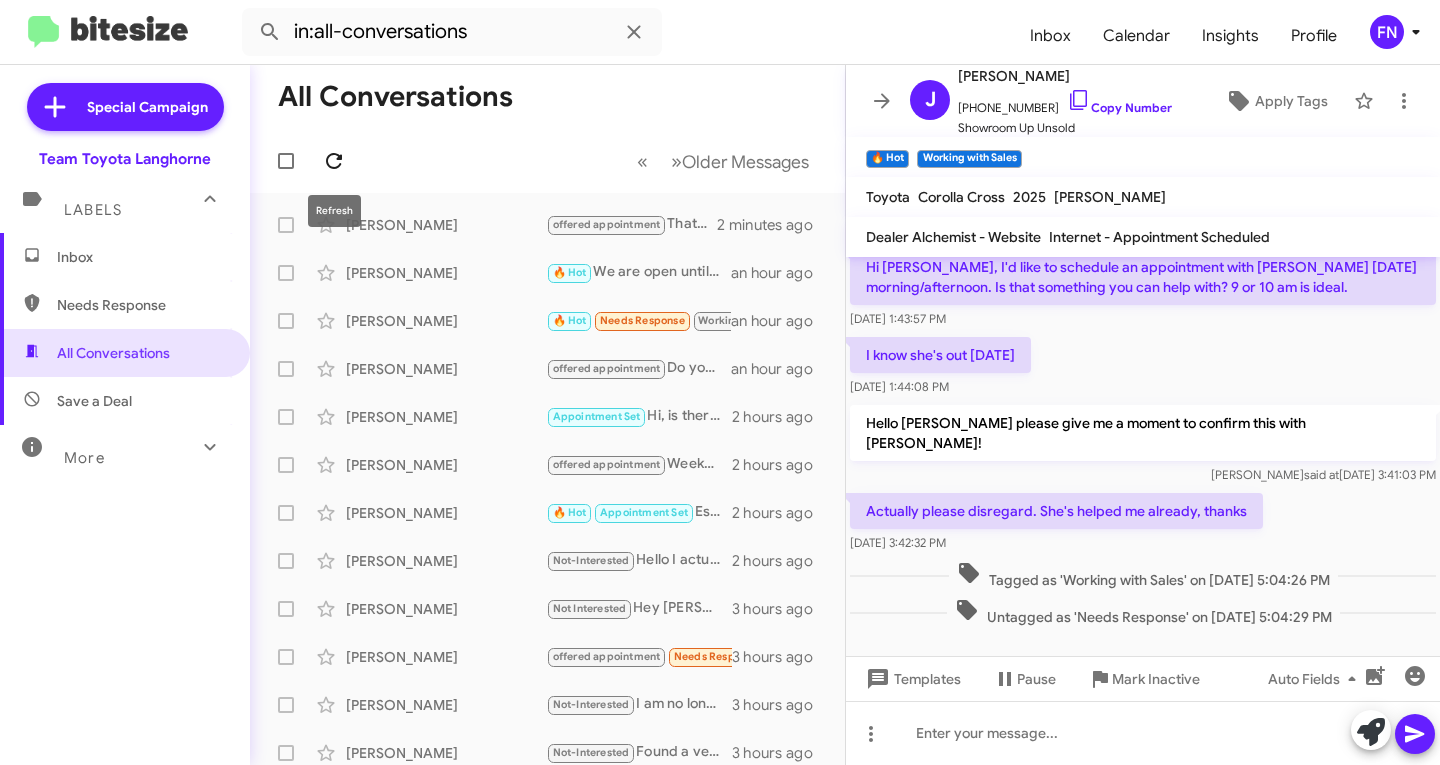 click 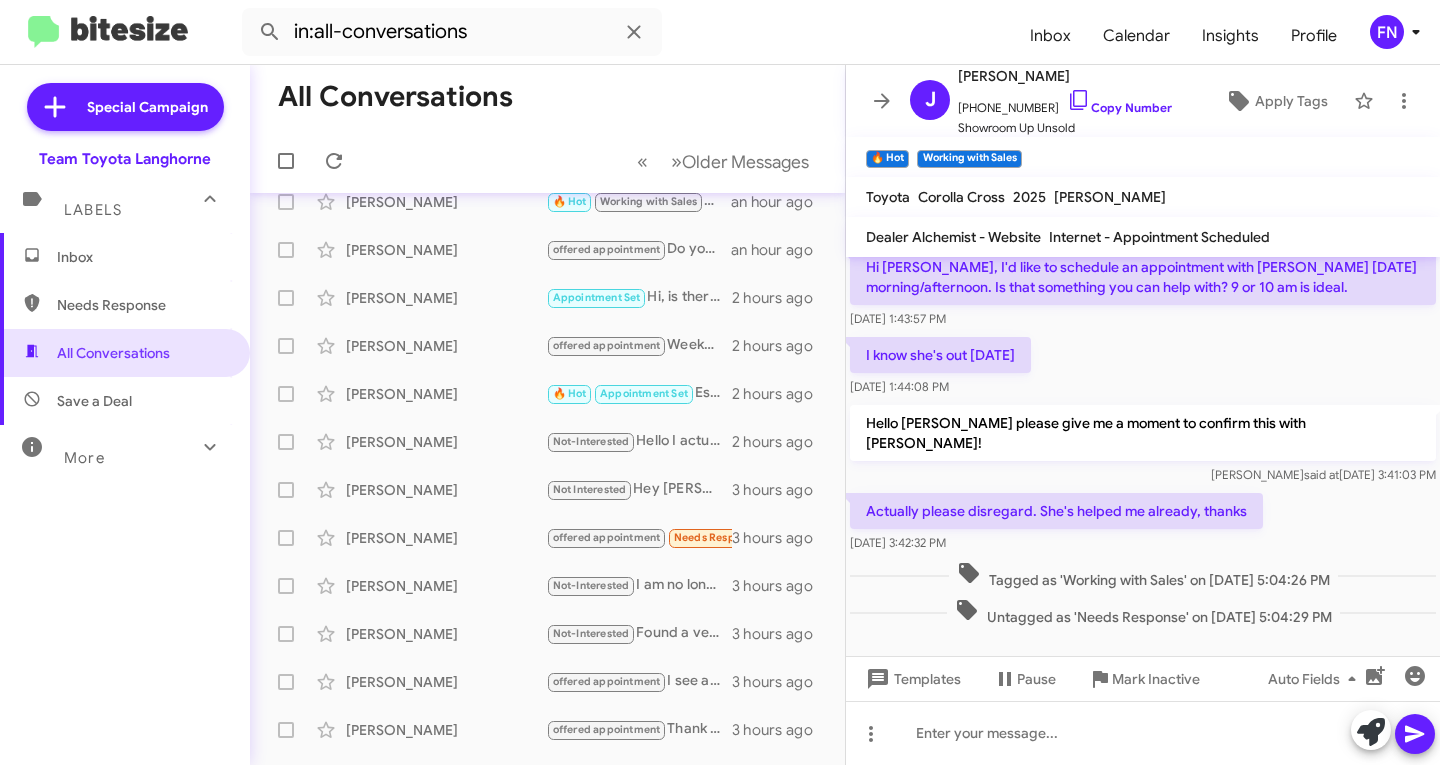 scroll, scrollTop: 0, scrollLeft: 0, axis: both 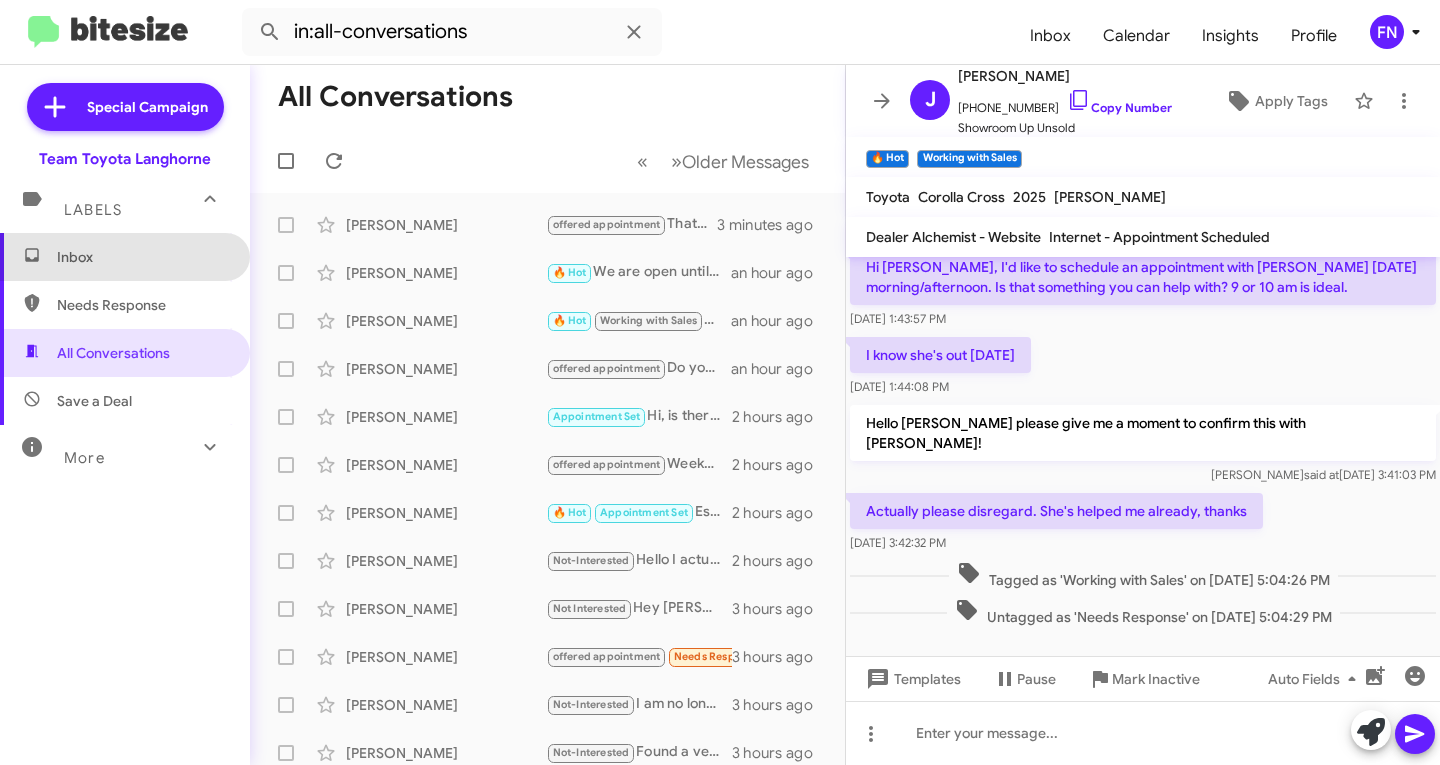 click on "Inbox" at bounding box center (142, 257) 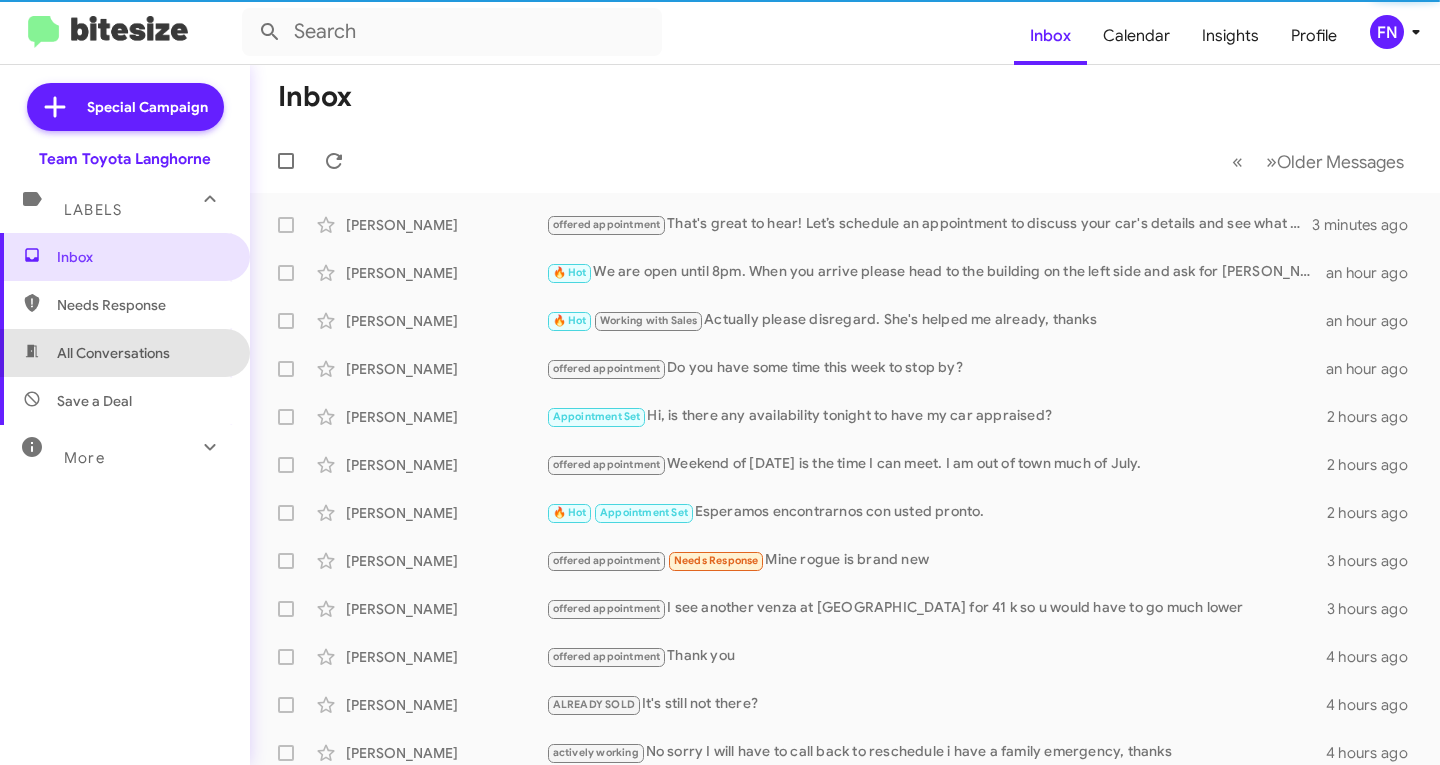 click on "All Conversations" at bounding box center (113, 353) 